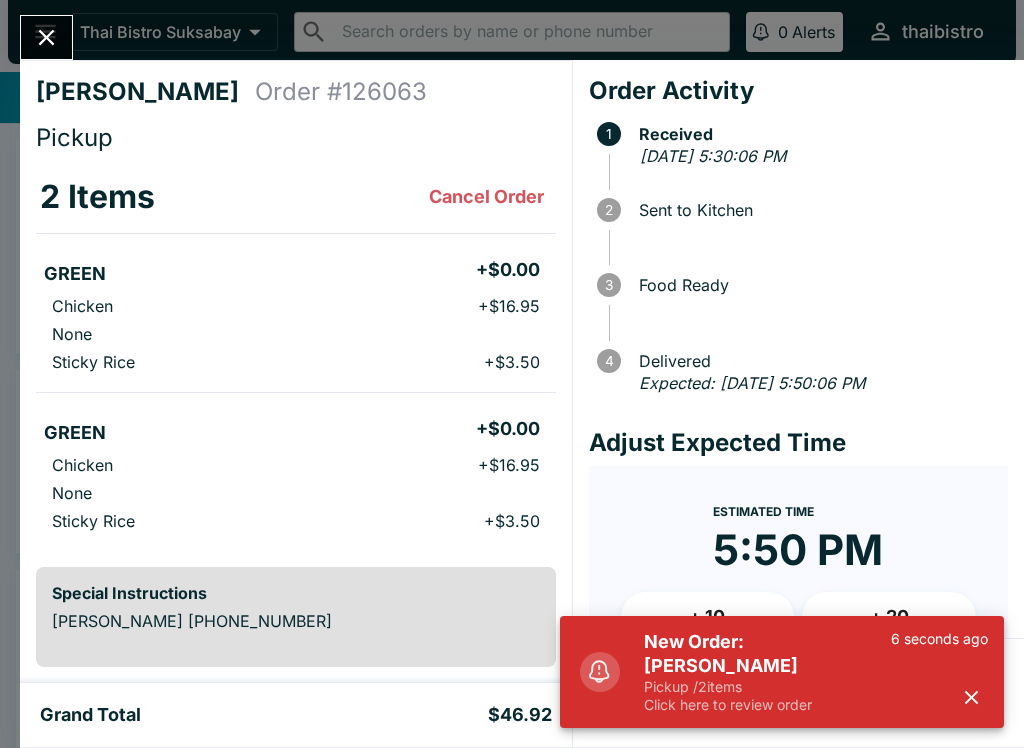 scroll, scrollTop: 0, scrollLeft: 0, axis: both 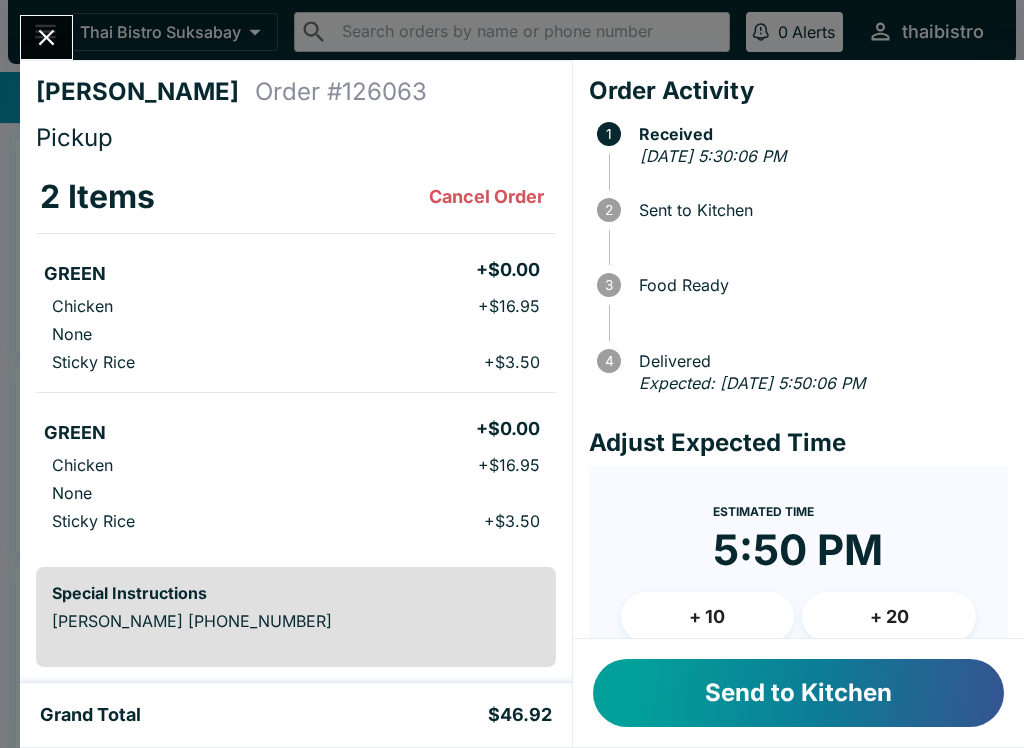 click on "Send to Kitchen" at bounding box center [798, 693] 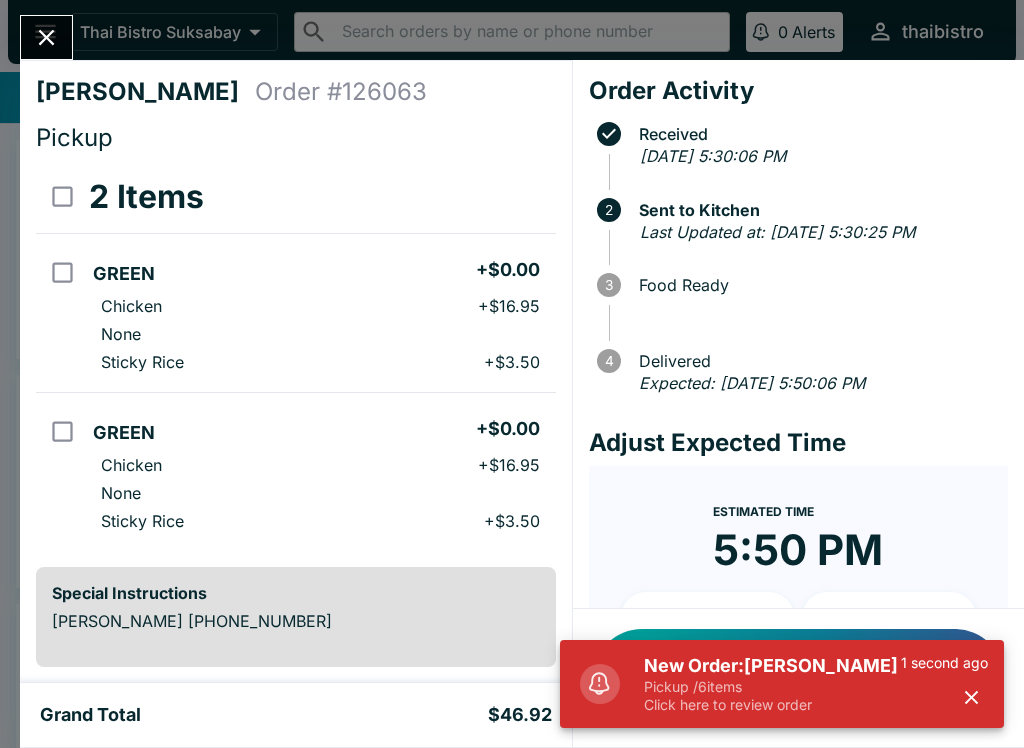 click on "[PERSON_NAME] Order # 126063 Pickup 2 Items GREEN + $0.00 Chicken + $16.95 None Sticky Rice + $3.50 GREEN + $0.00 Chicken + $16.95 None Sticky Rice + $3.50 Special Instructions [PERSON_NAME] [PHONE_NUMBER] Subtotal $40.90 Beluga Fee $4.09 Restaurant Fee $0.00 Sales Tax $1.93 Preview Receipt Print Receipt Grand Total $46.92 Order Activity Received [DATE] 5:30:06 PM 2 Sent to Kitchen Last Updated at: [DATE] 5:30:25 PM 3 Food Ready   4 Delivered Expected: [DATE] 5:50:06 PM Adjust Expected Time Estimated Time 5:50 PM + 10 + 20 Reset Update ETA Notify Customer Food is Ready" at bounding box center [512, 374] 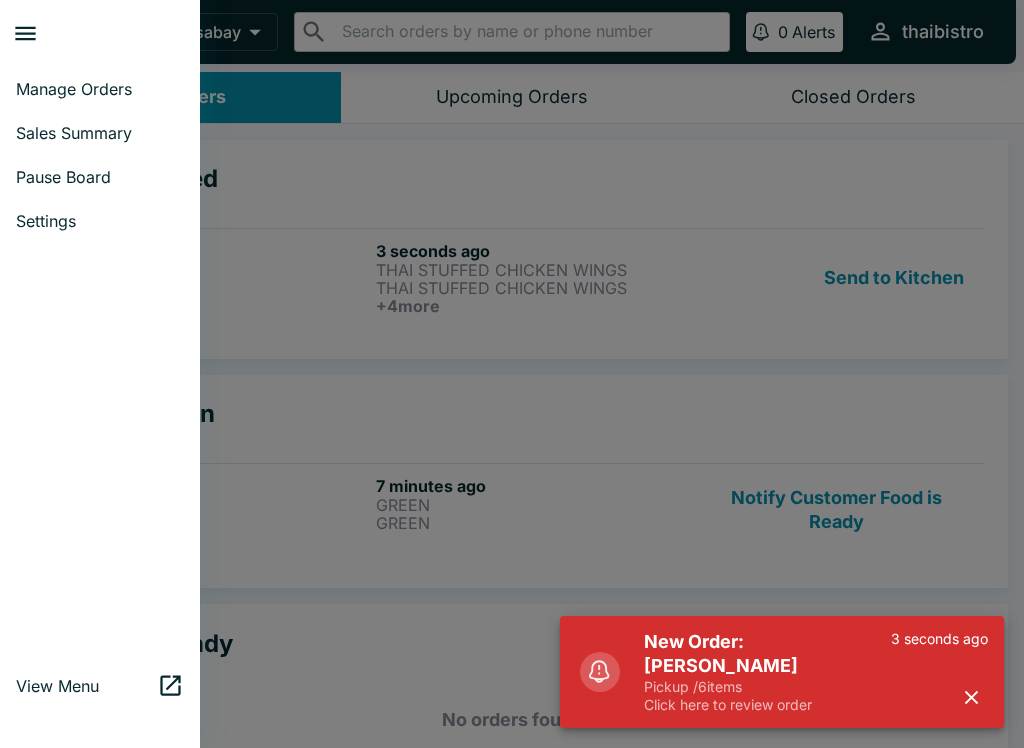 click at bounding box center (512, 374) 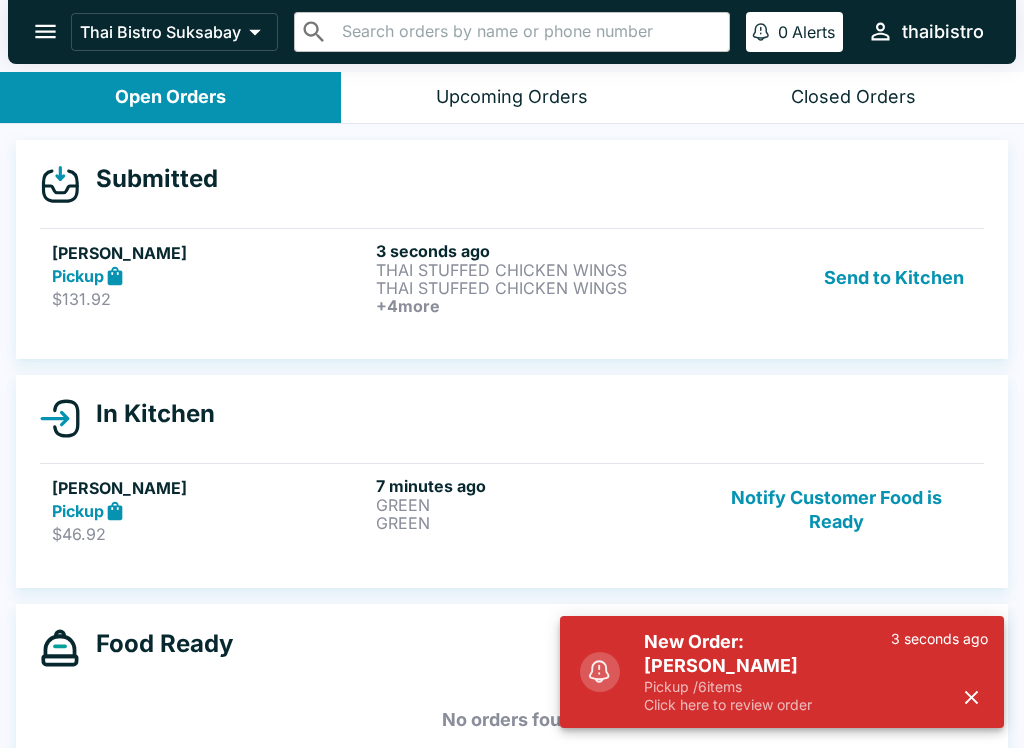 click on "Pickup" at bounding box center (210, 276) 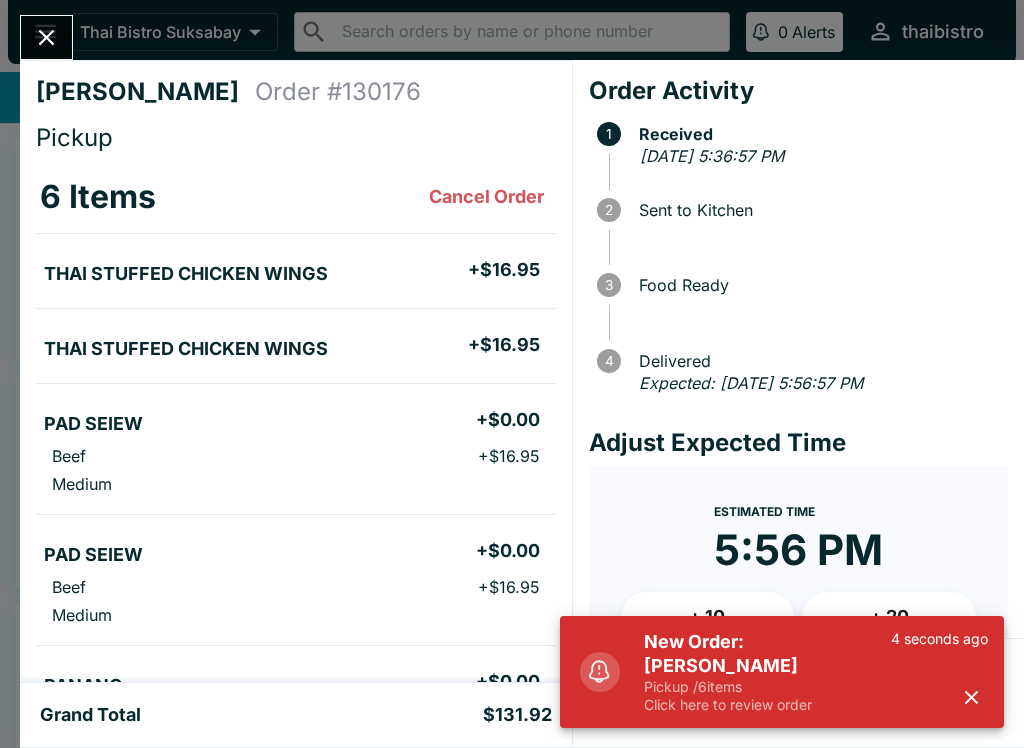 click on "New Order:  [PERSON_NAME] Pickup   /  6  items Click here to review order 4 seconds ago" at bounding box center (808, 672) 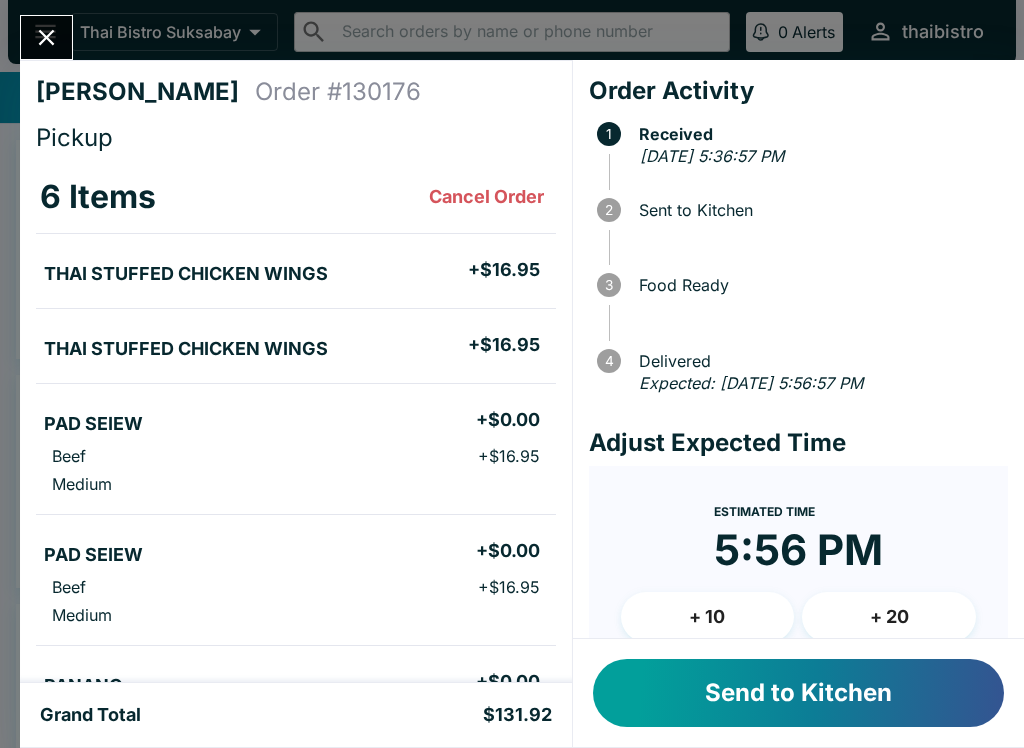 click on "Send to Kitchen" at bounding box center (798, 693) 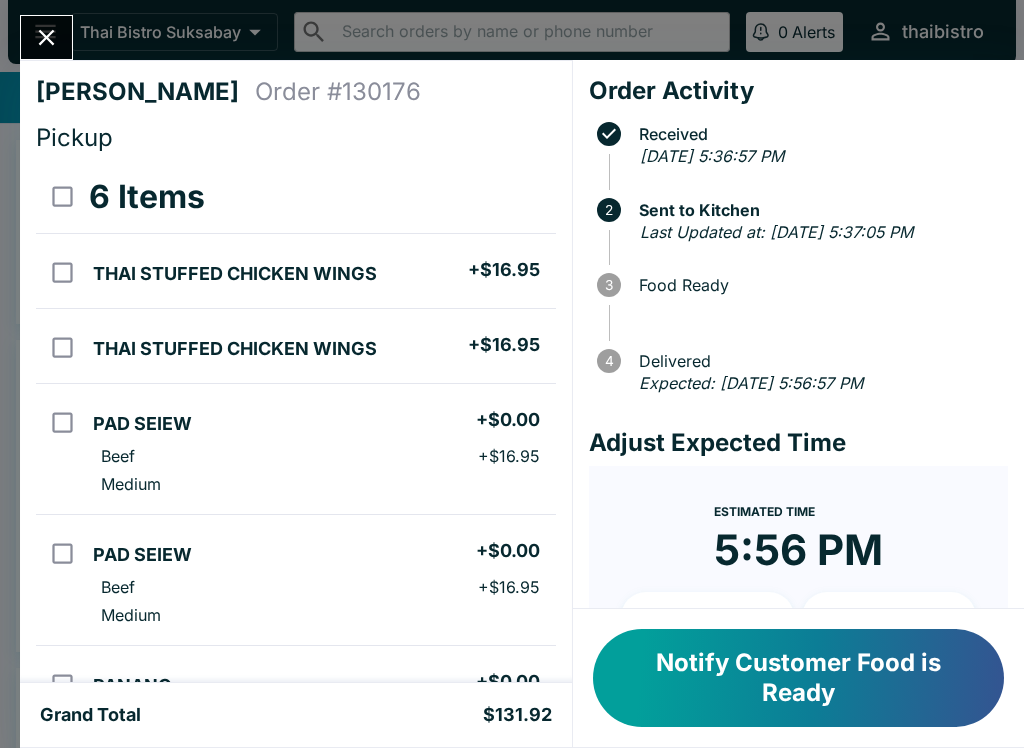 scroll, scrollTop: 0, scrollLeft: 0, axis: both 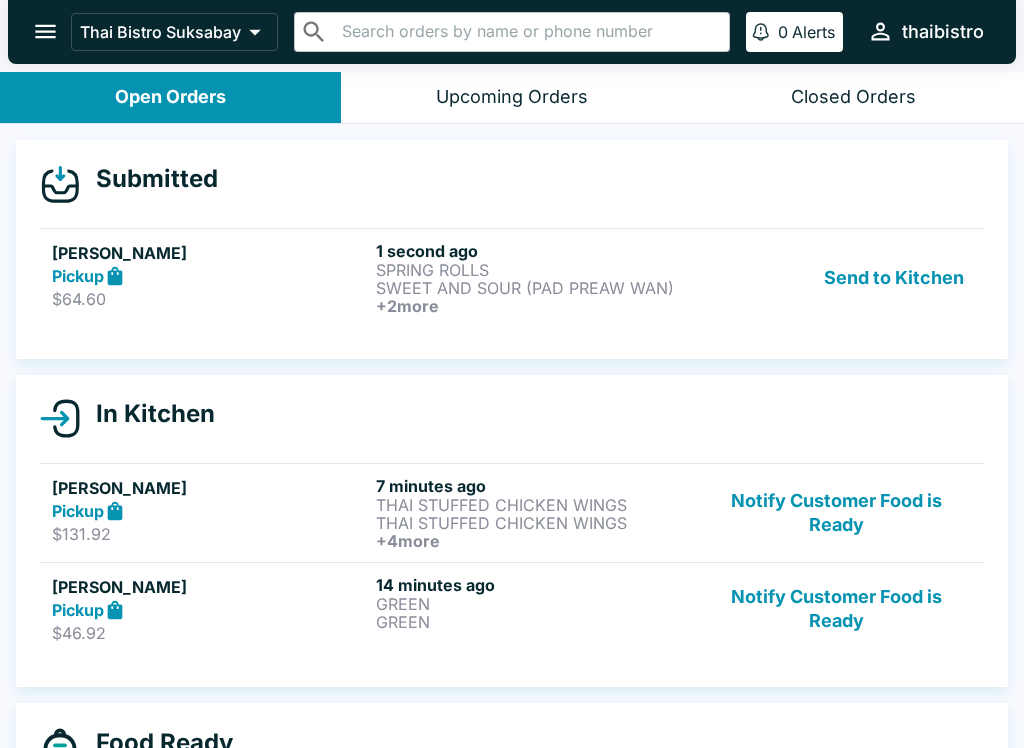 click on "$64.60" at bounding box center (210, 299) 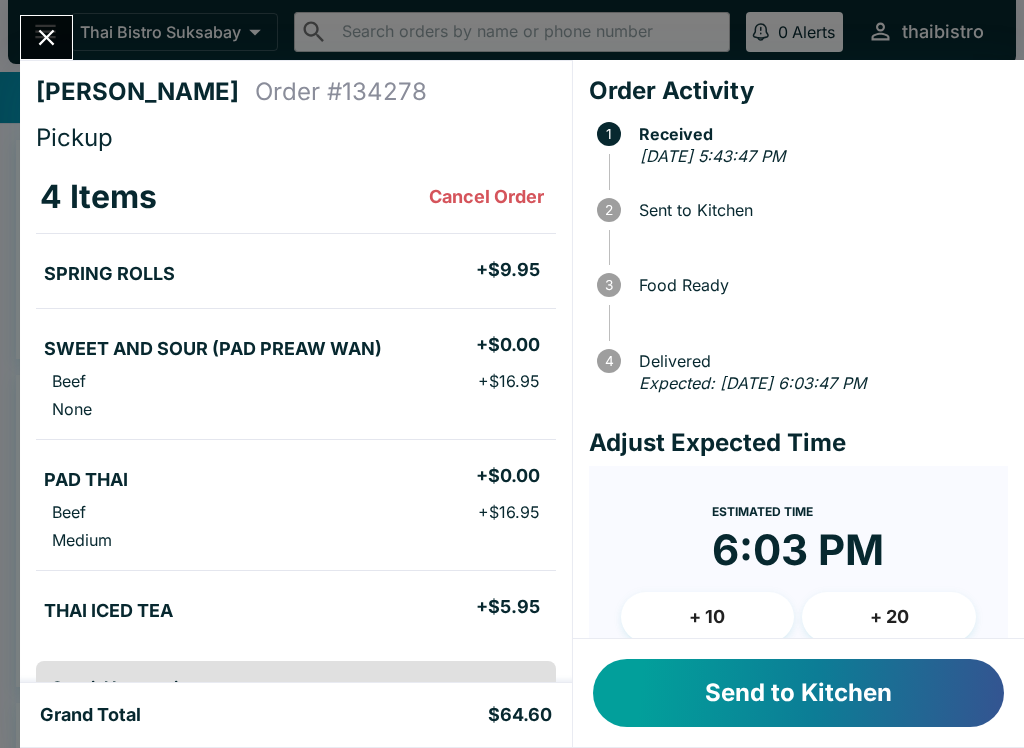 click on "Send to Kitchen" at bounding box center [798, 693] 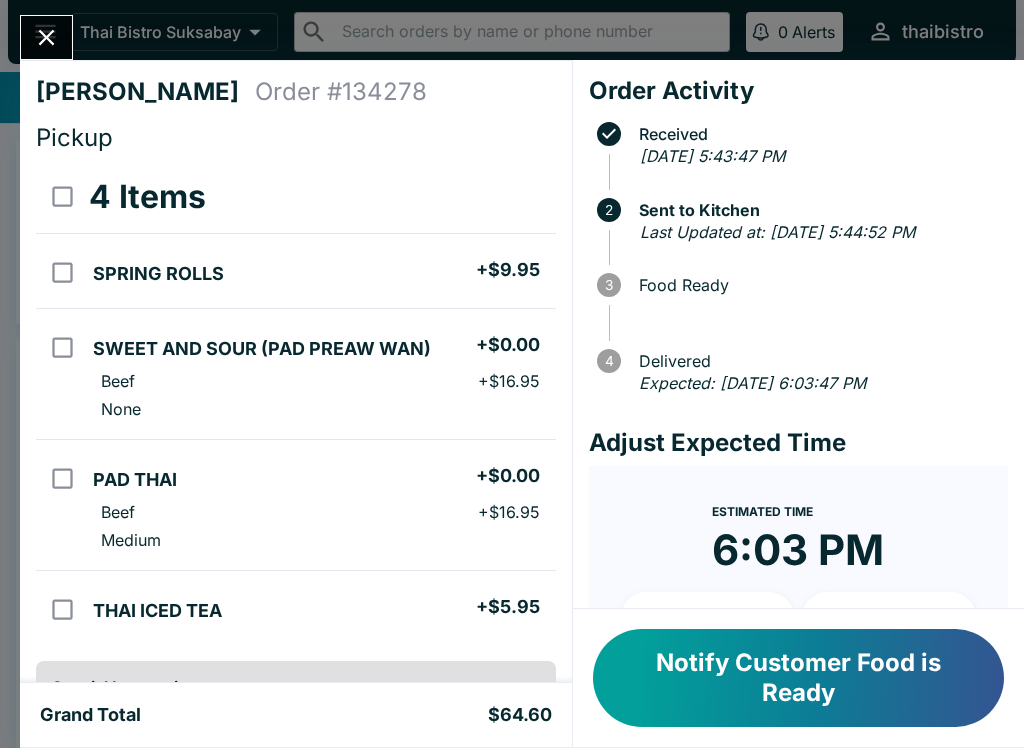 scroll, scrollTop: 0, scrollLeft: 0, axis: both 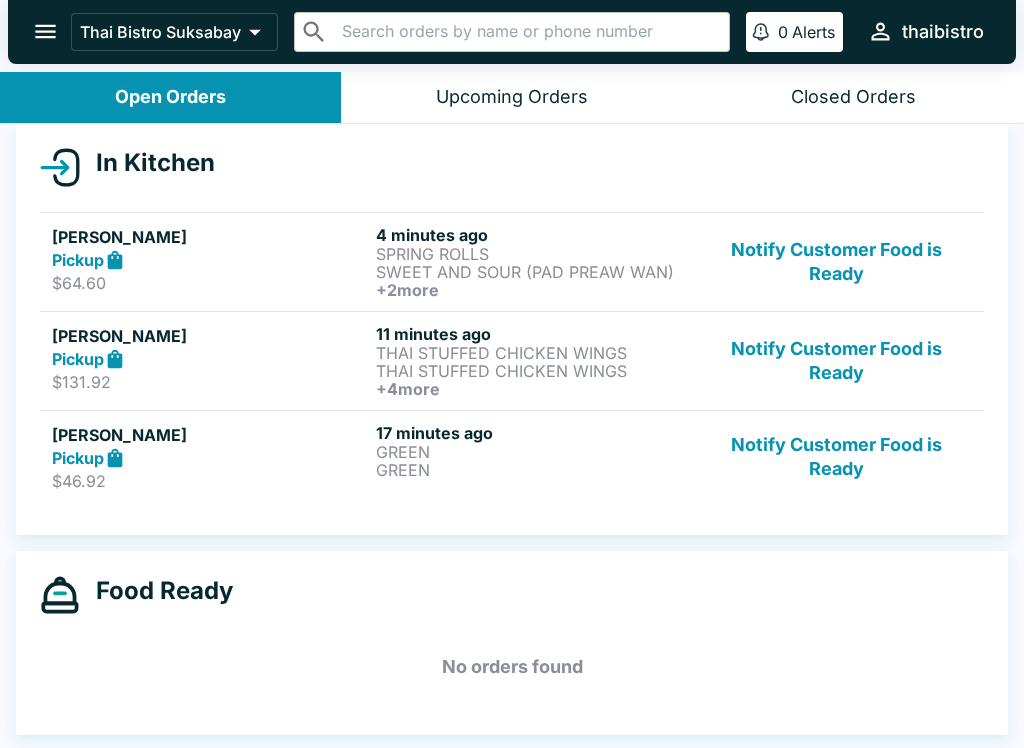 click on "Notify Customer Food is Ready" at bounding box center [836, 457] 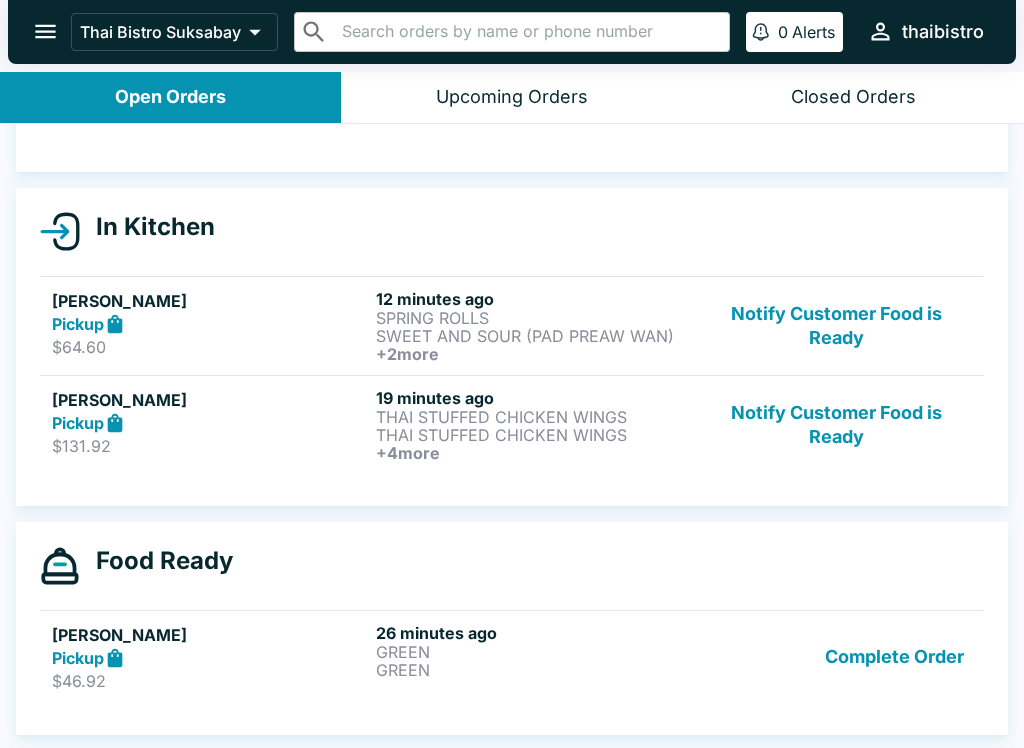 scroll, scrollTop: 152, scrollLeft: 0, axis: vertical 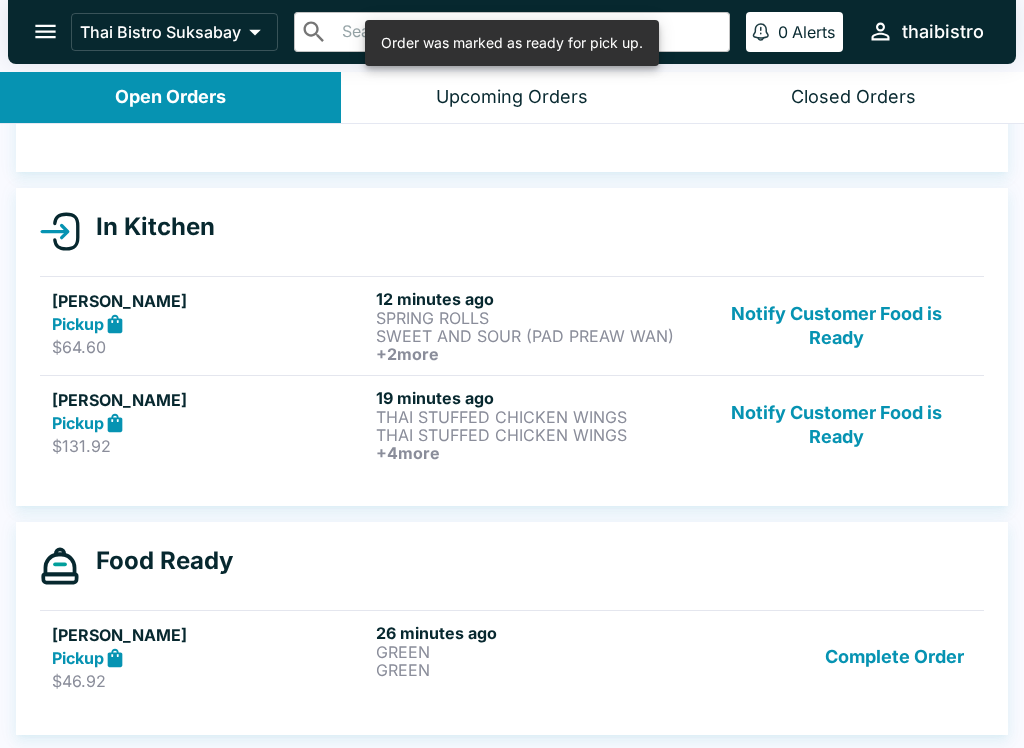 click on "Notify Customer Food is Ready" at bounding box center (836, 425) 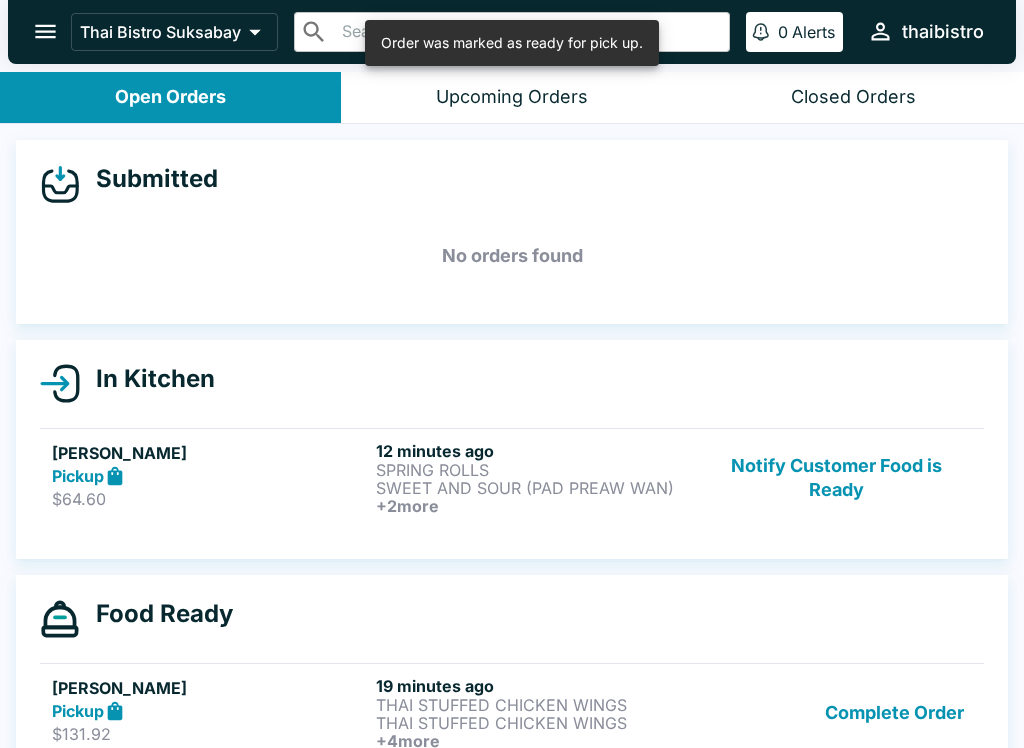 scroll, scrollTop: 0, scrollLeft: 0, axis: both 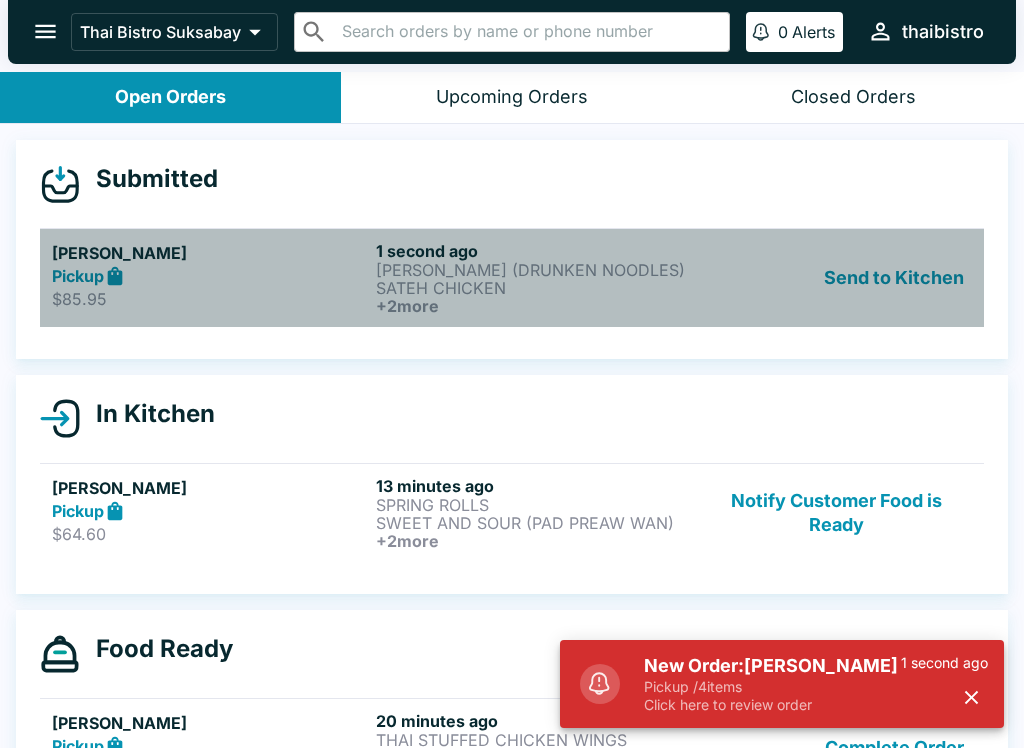 click on "$85.95" at bounding box center (210, 299) 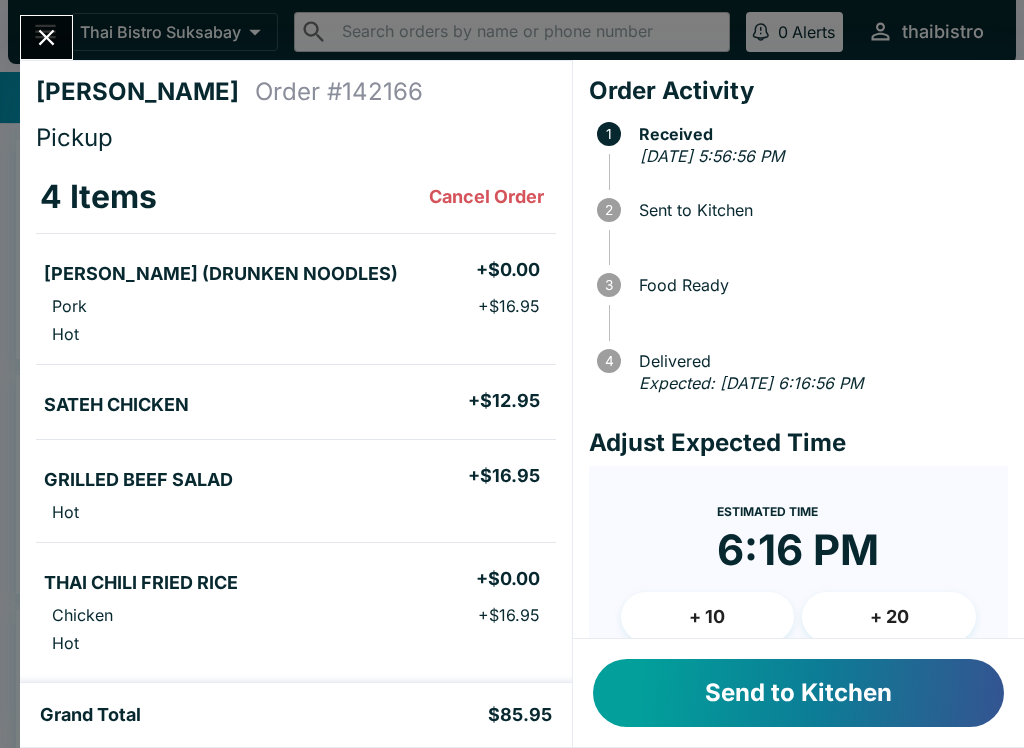 click on "Send to Kitchen" at bounding box center (798, 693) 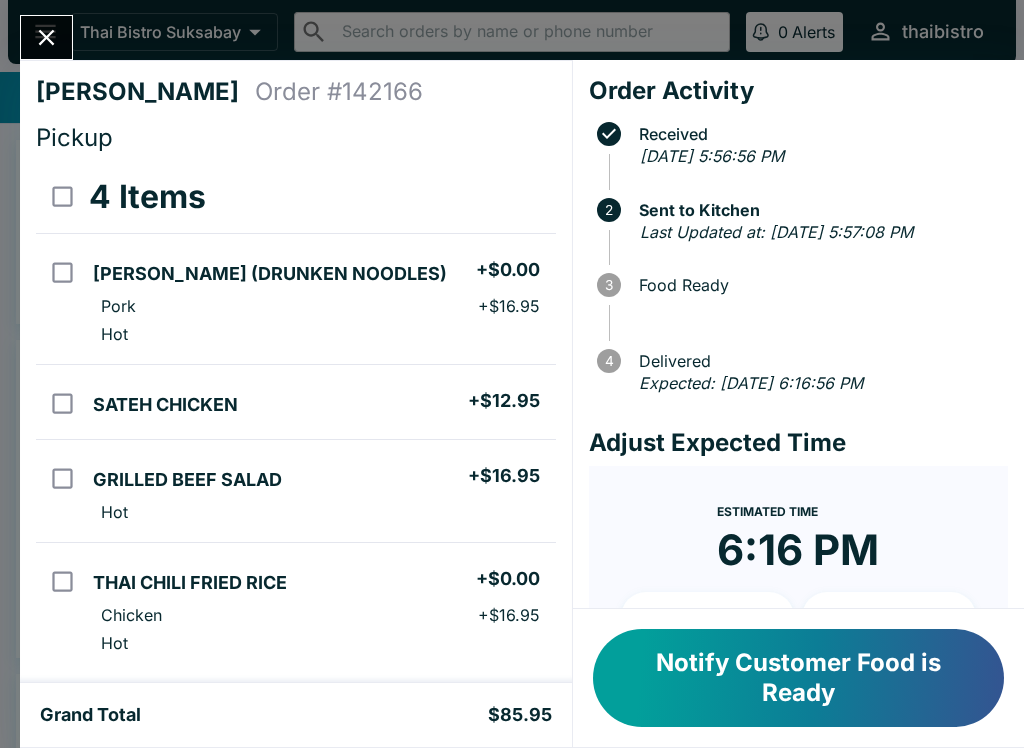 scroll, scrollTop: 0, scrollLeft: 0, axis: both 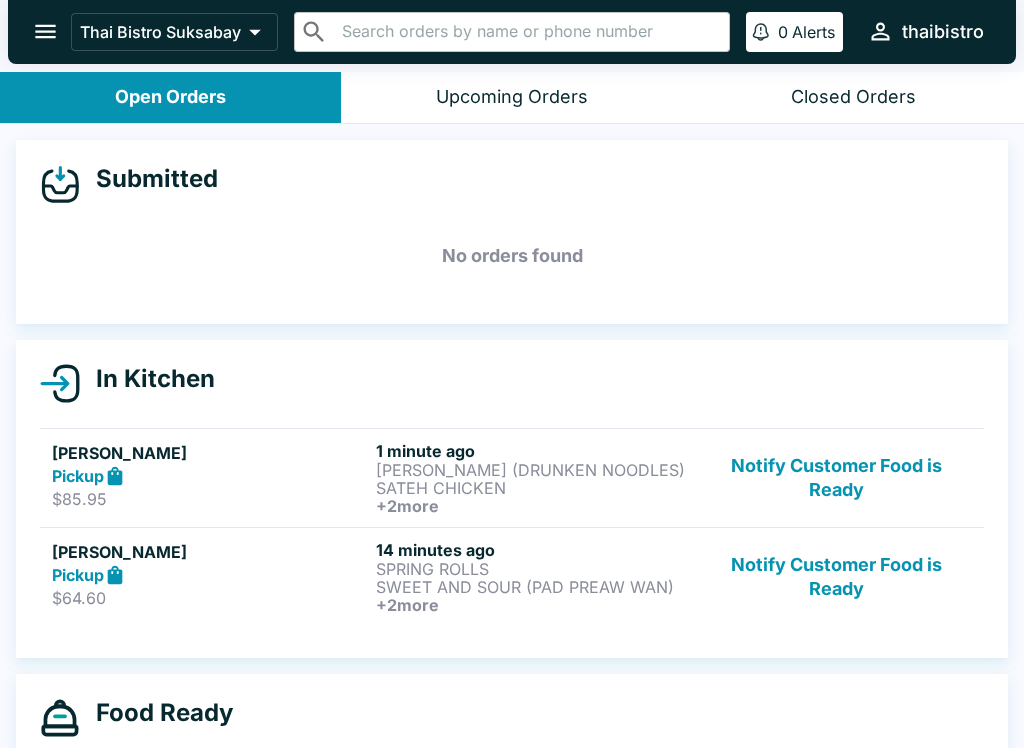 click on "[PERSON_NAME] (DRUNKEN NOODLES)" at bounding box center [534, 470] 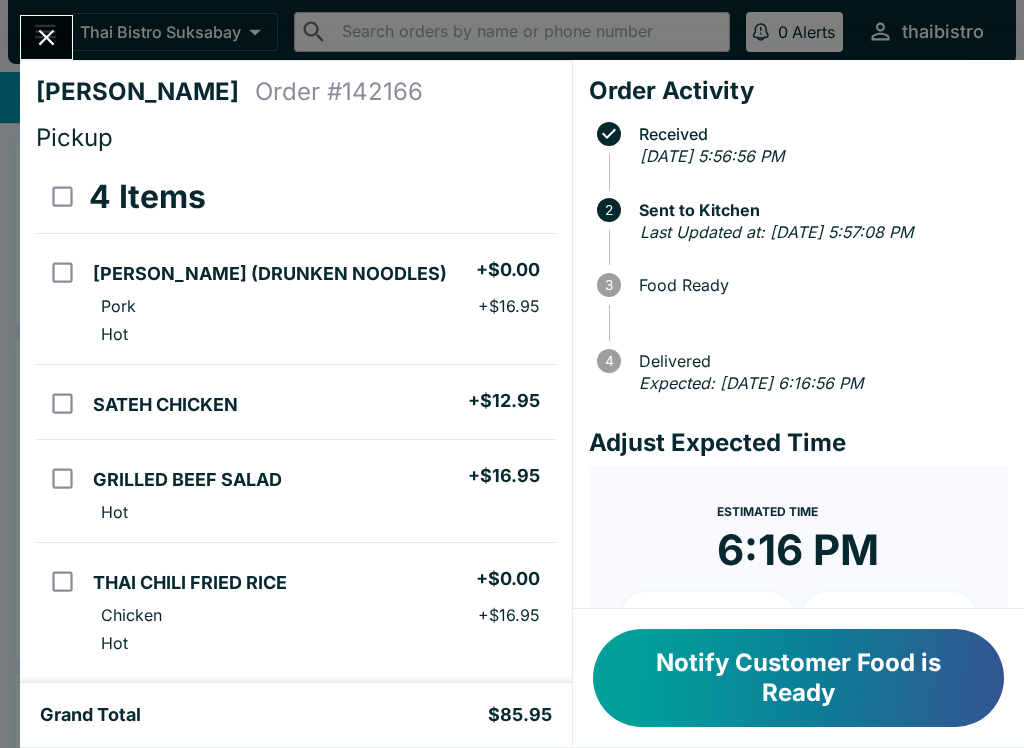 scroll, scrollTop: 0, scrollLeft: 0, axis: both 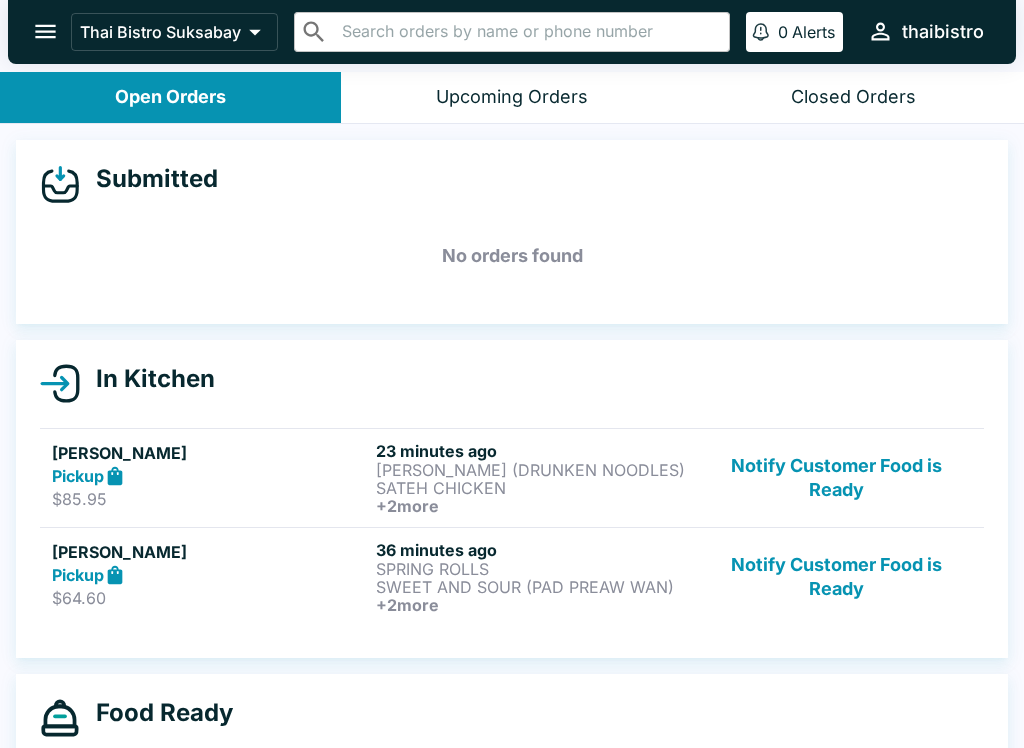 click on "Notify Customer Food is Ready" at bounding box center [836, 577] 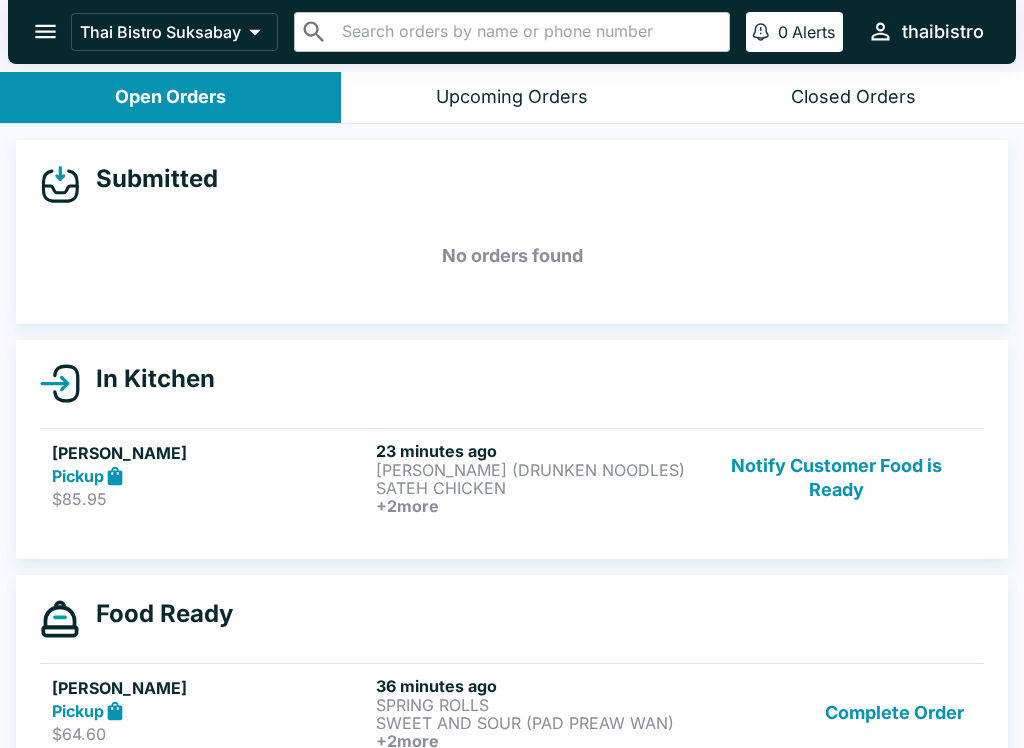 click on "Notify Customer Food is Ready" at bounding box center [836, 478] 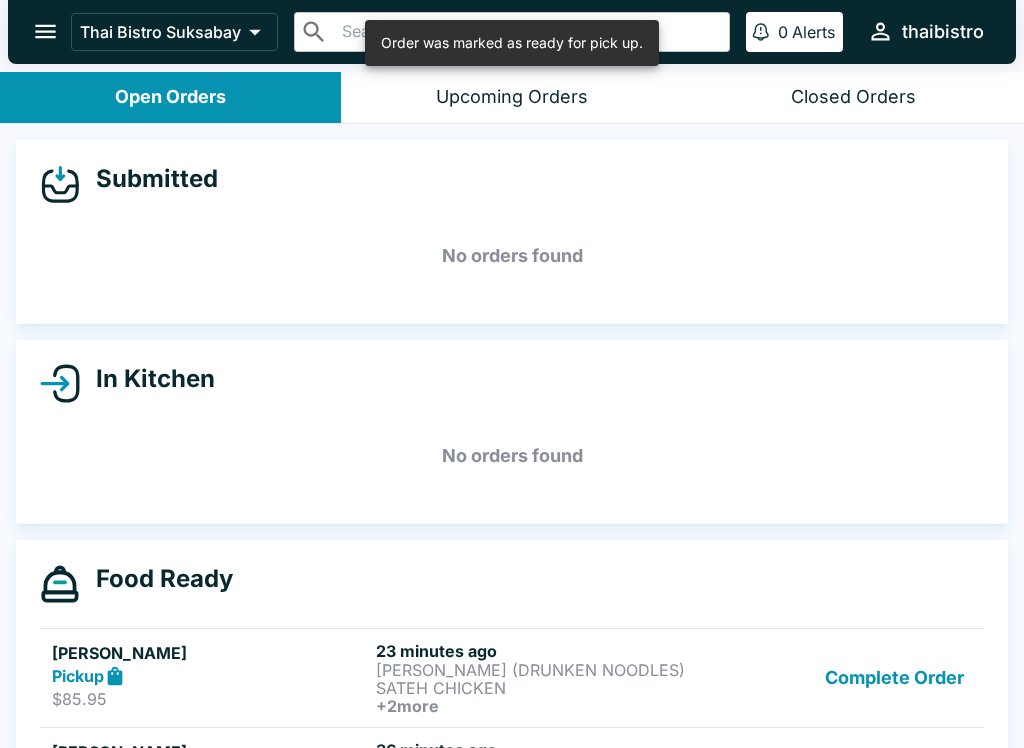 click on "Complete Order" at bounding box center (894, 678) 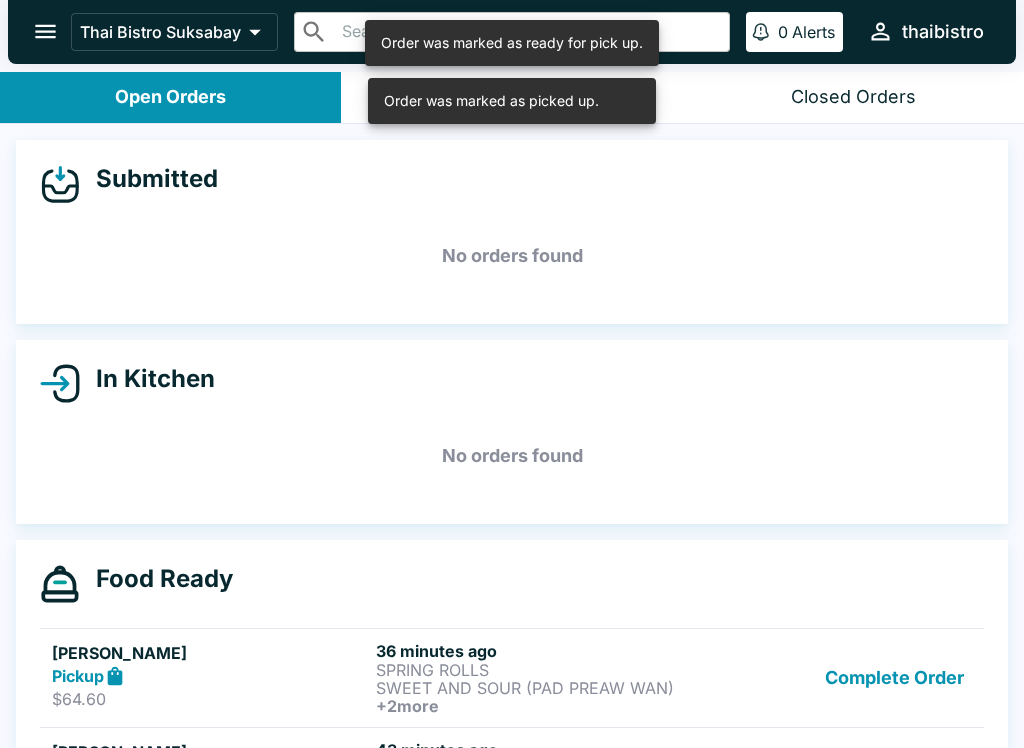 click on "Complete Order" at bounding box center (894, 678) 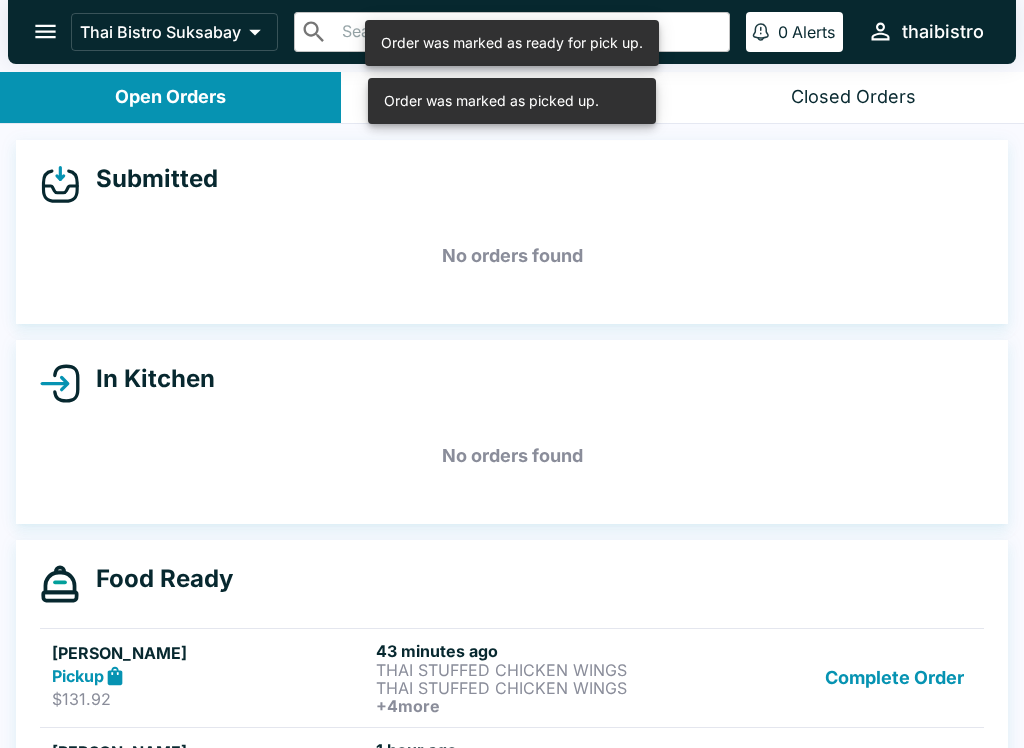 click on "Complete Order" at bounding box center [894, 678] 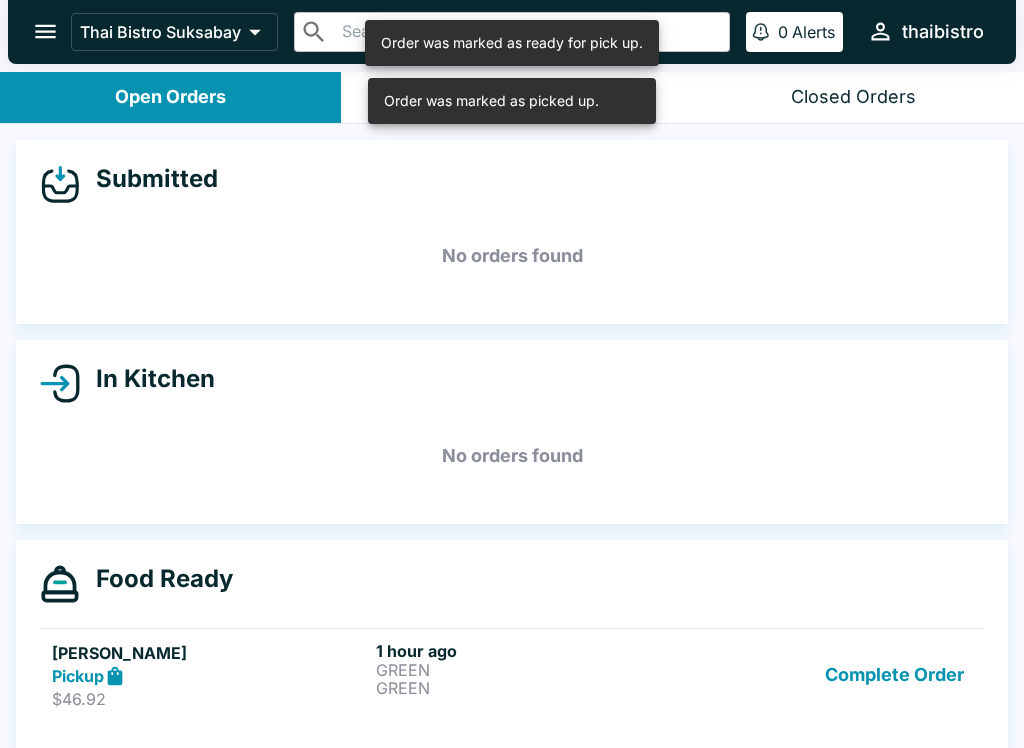 click on "Complete Order" at bounding box center [894, 675] 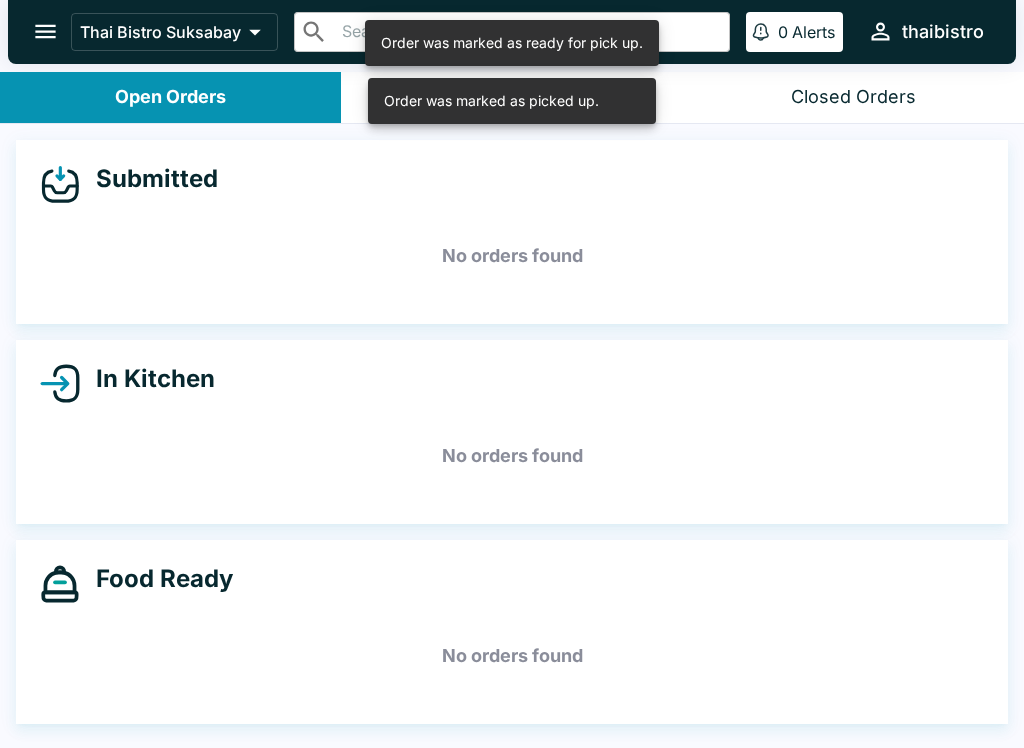 scroll, scrollTop: 3, scrollLeft: 0, axis: vertical 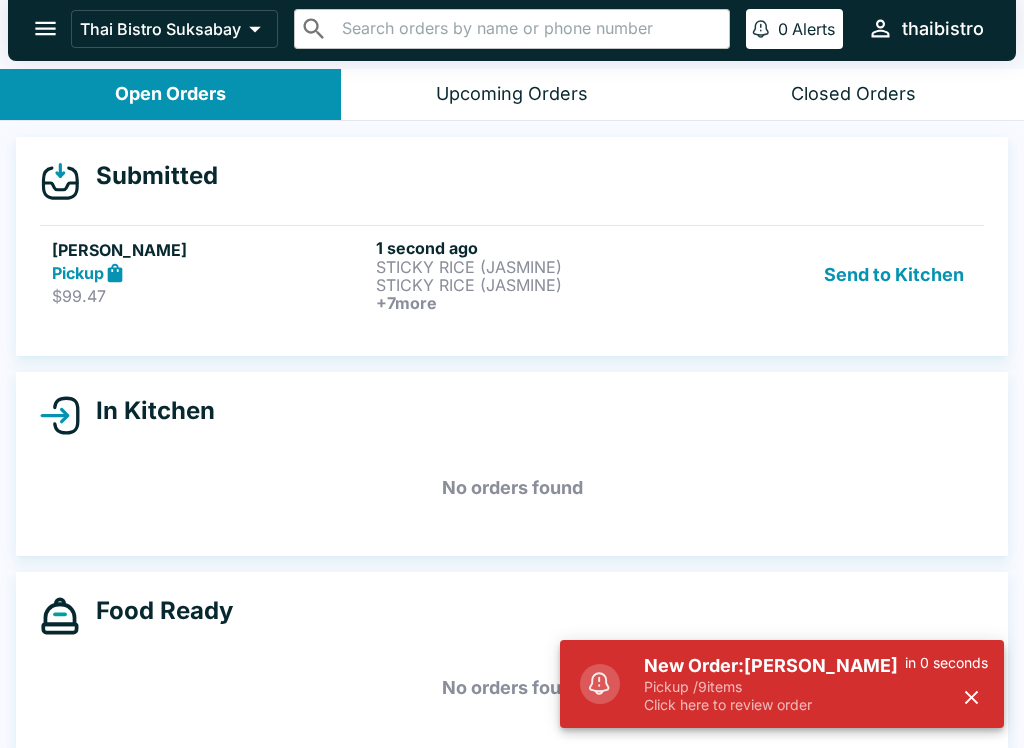 click on "Click here to review order" at bounding box center [774, 705] 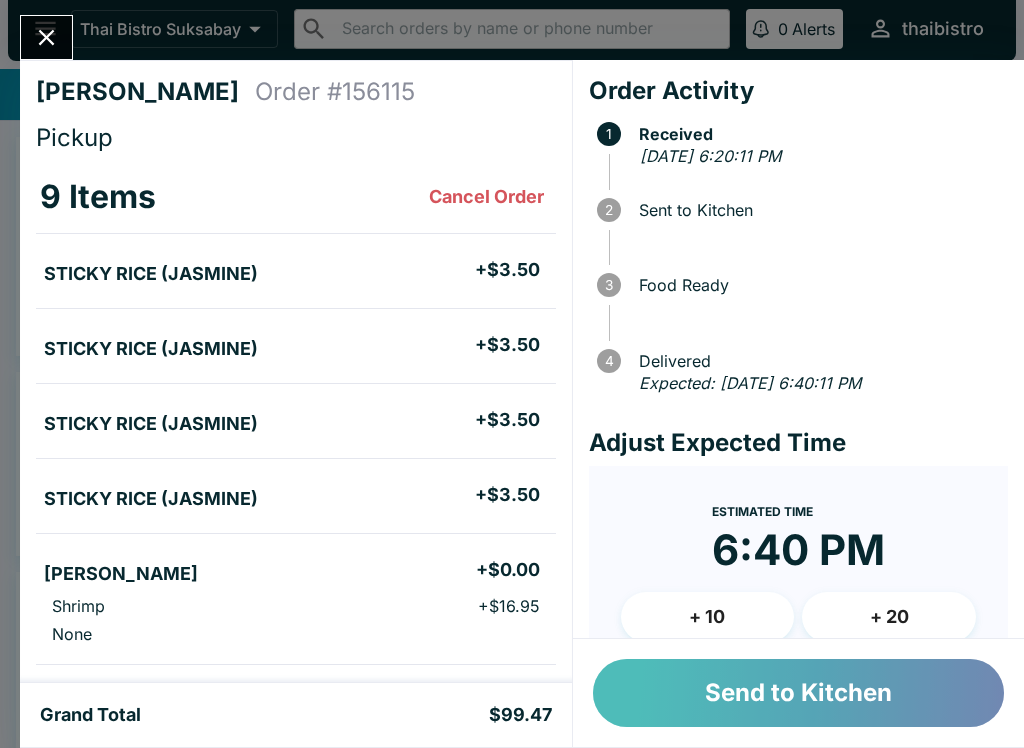 click on "Send to Kitchen" at bounding box center (798, 693) 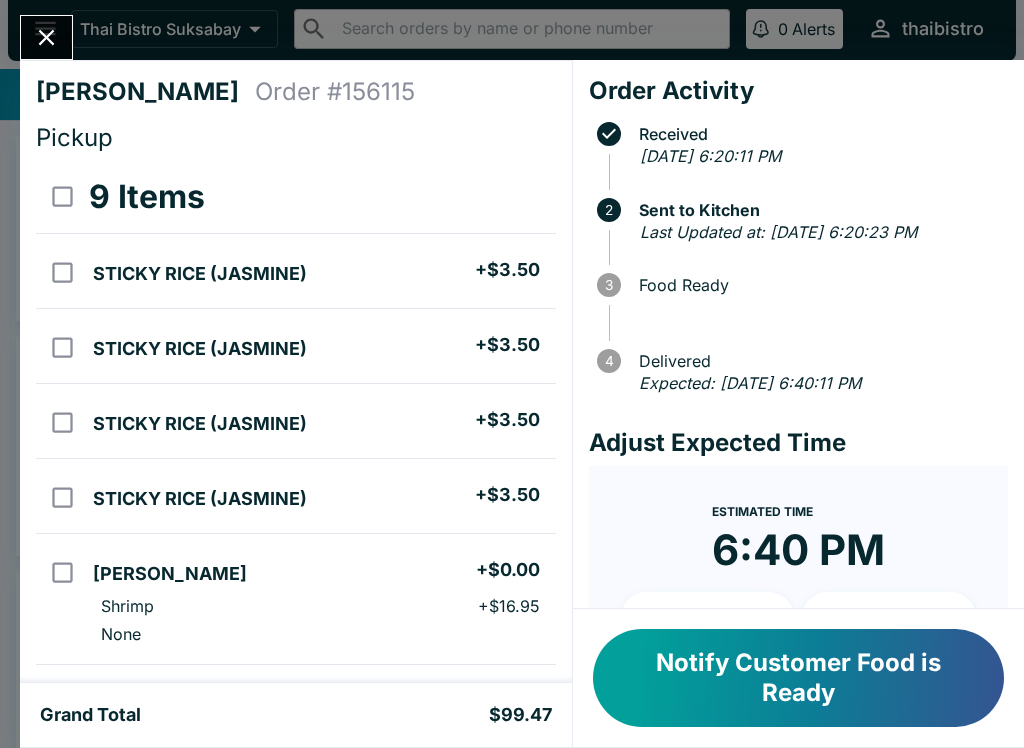 scroll, scrollTop: 0, scrollLeft: 0, axis: both 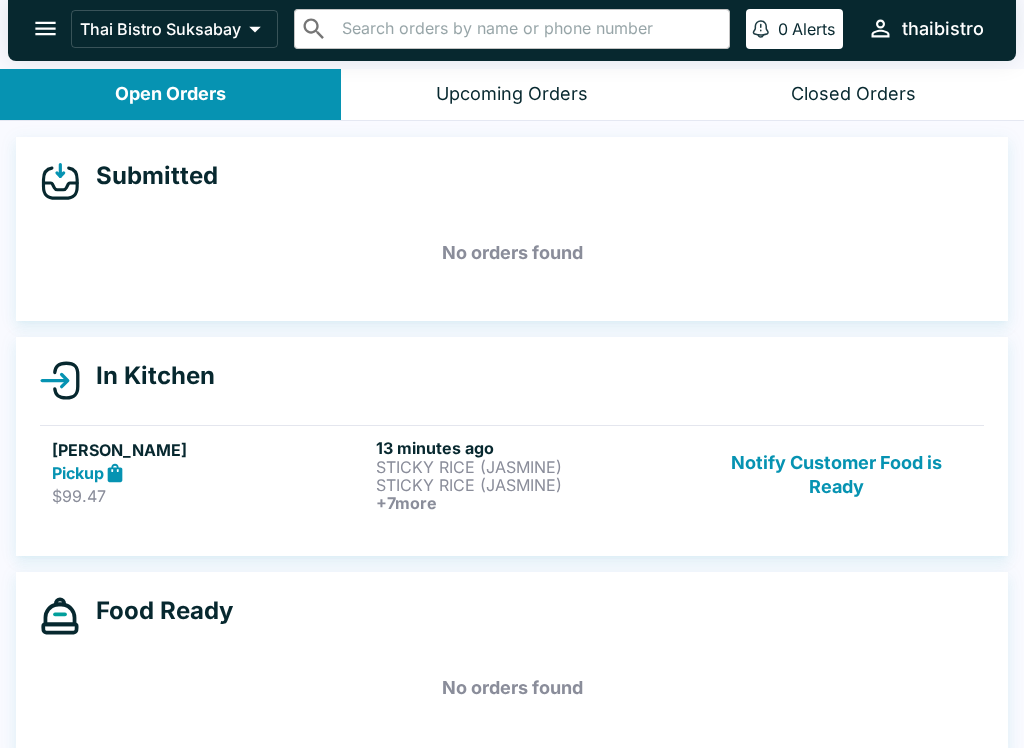 click on "In Kitchen [PERSON_NAME] Pickup $99.47 13 minutes ago STICKY RICE (JASMINE) STICKY RICE (JASMINE) + 7  more Notify Customer Food is Ready" at bounding box center (512, 446) 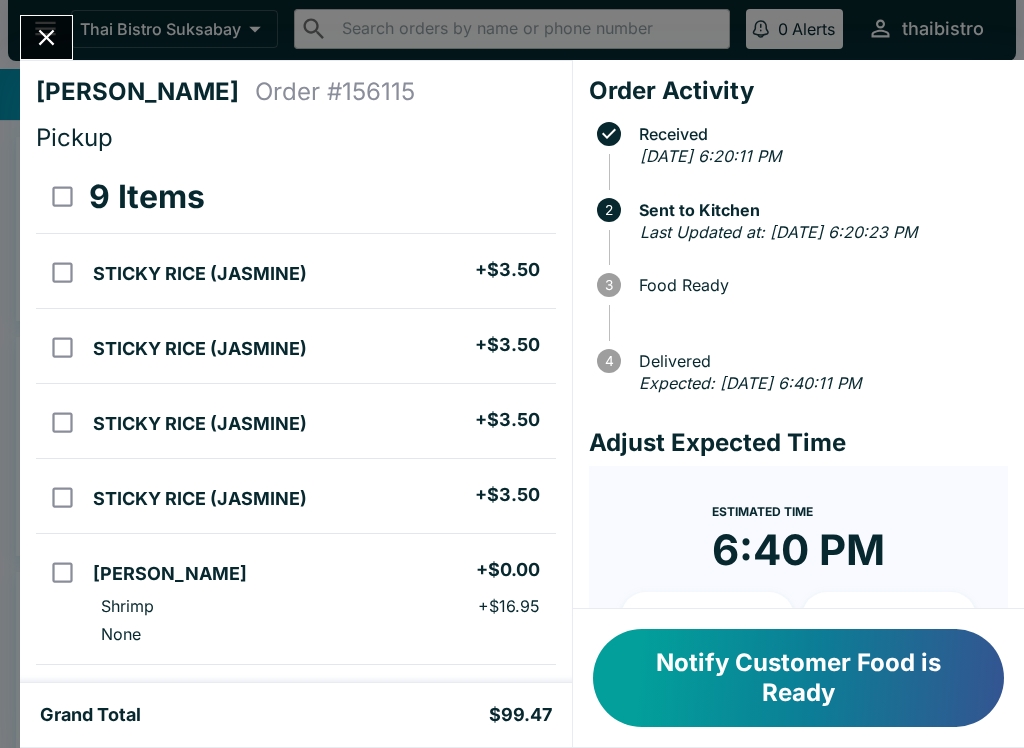 scroll, scrollTop: 0, scrollLeft: 0, axis: both 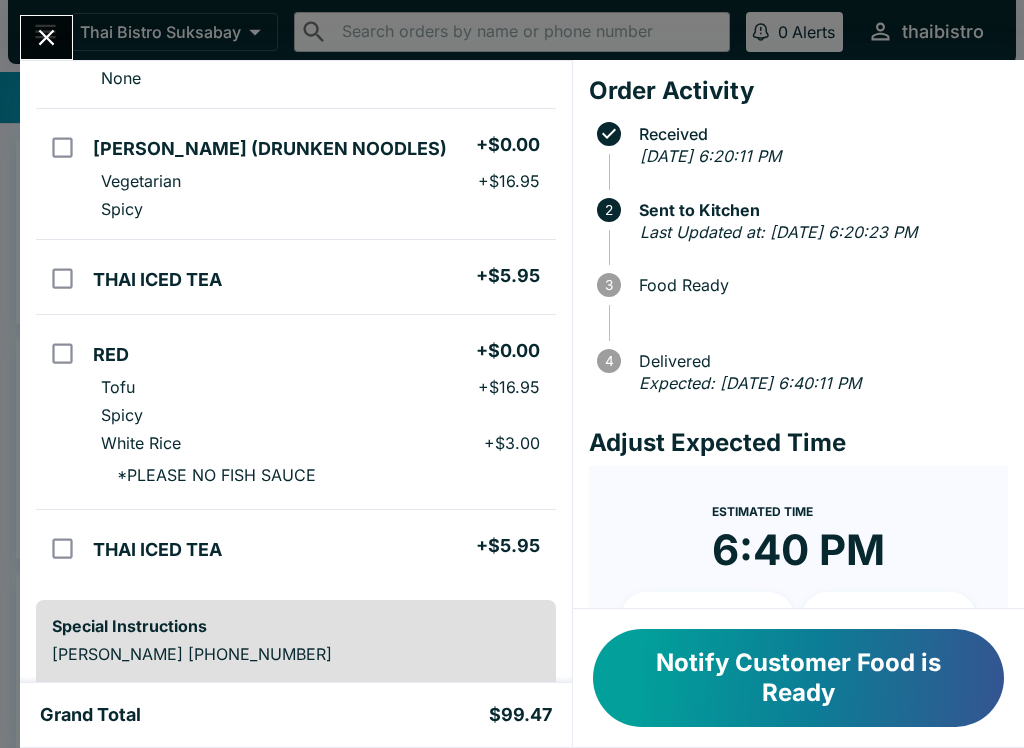 click at bounding box center (62, 548) 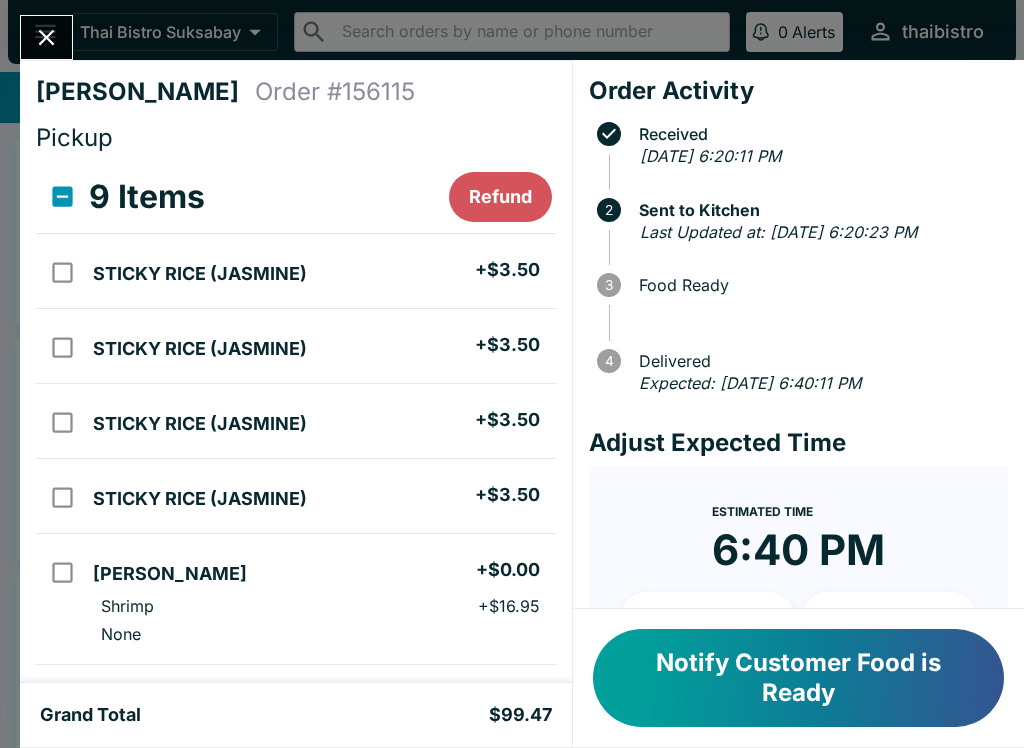 scroll, scrollTop: 0, scrollLeft: 0, axis: both 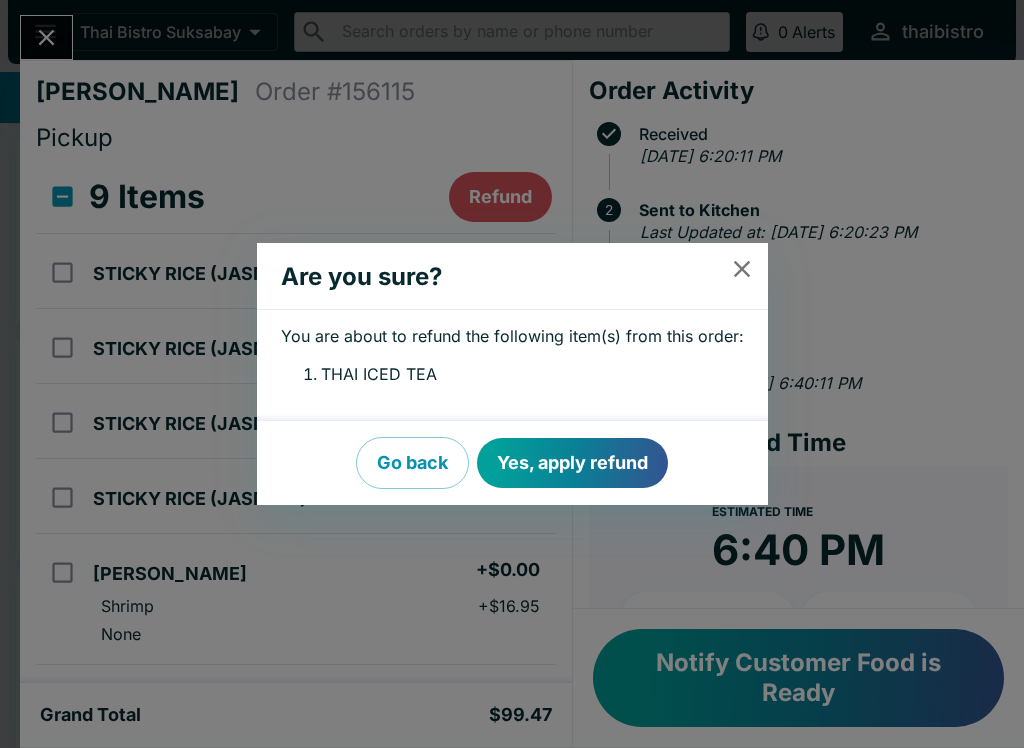 click on "Go back Yes, apply refund" at bounding box center (512, 463) 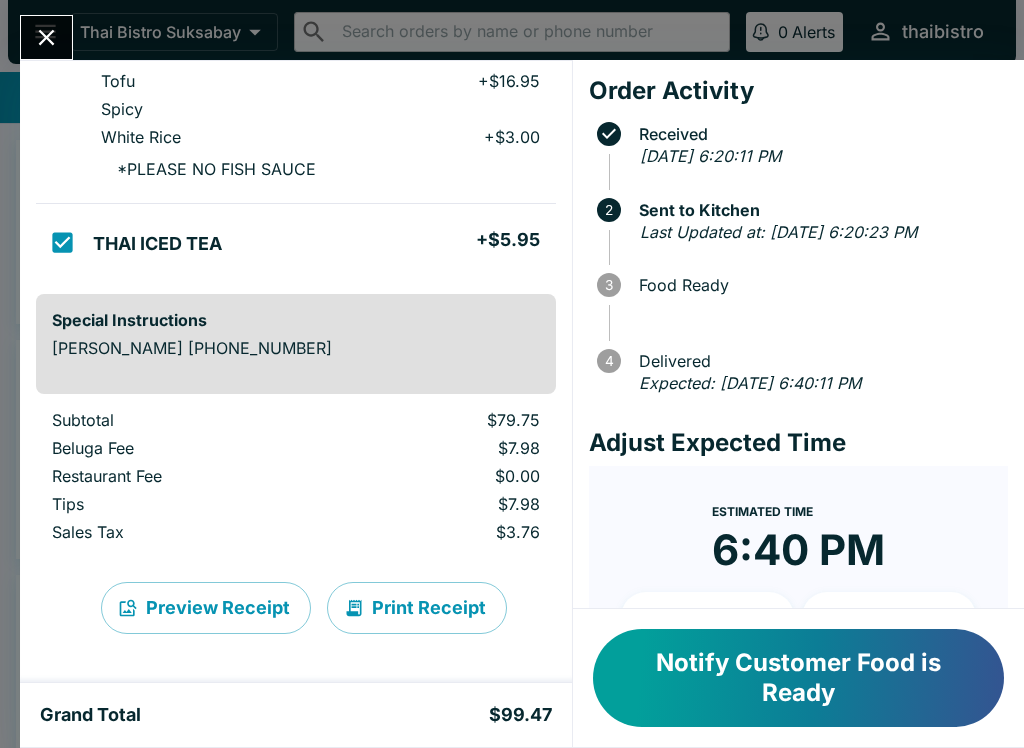 checkbox on "false" 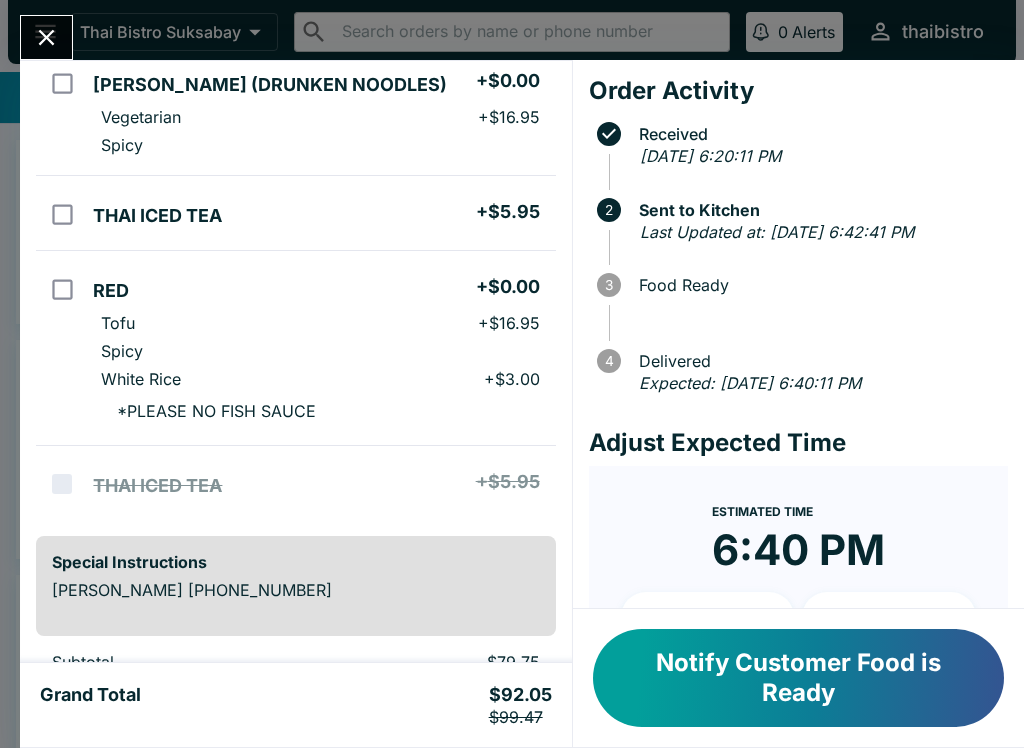 scroll, scrollTop: 688, scrollLeft: 0, axis: vertical 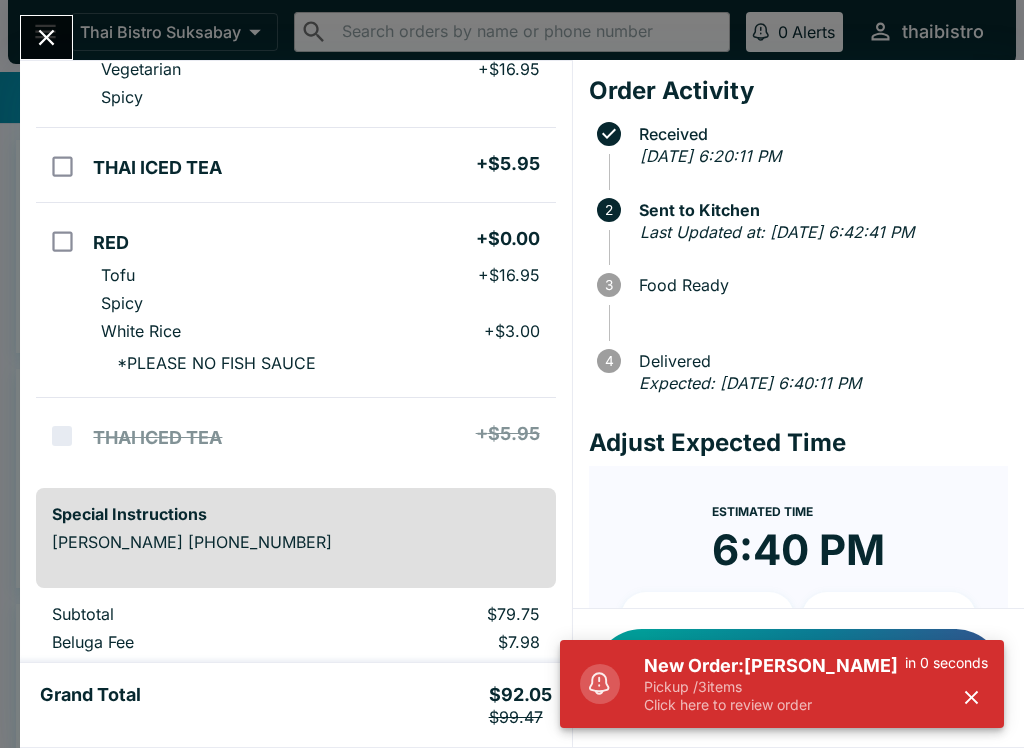 click on "New Order:  [PERSON_NAME]" at bounding box center (774, 666) 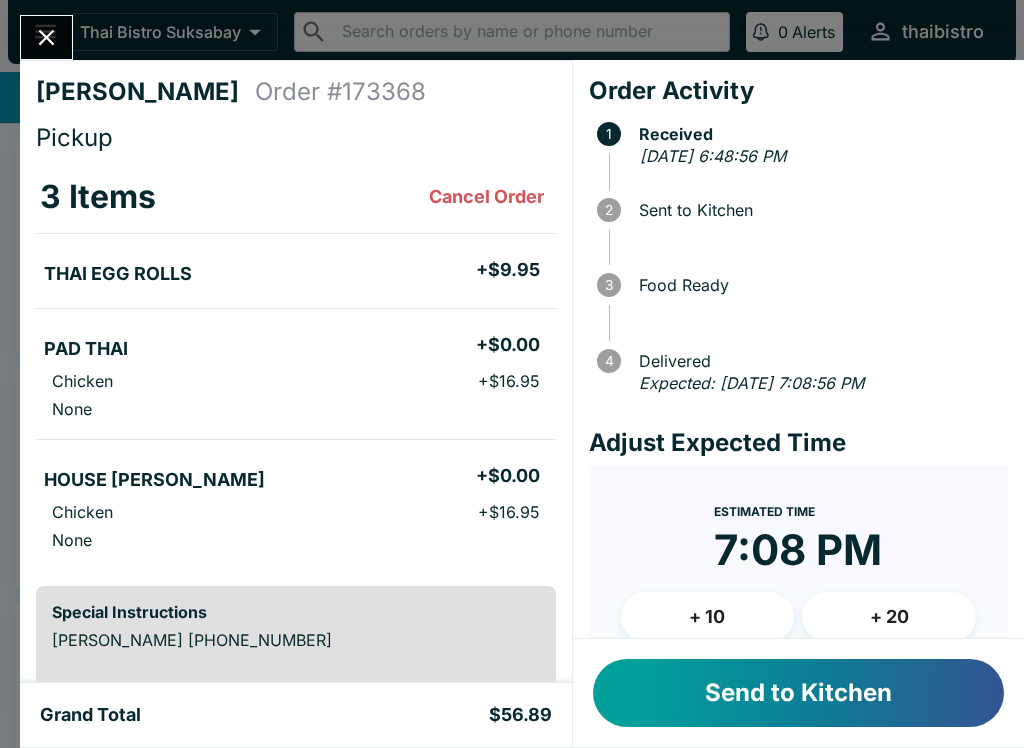 click on "Send to Kitchen" at bounding box center (798, 693) 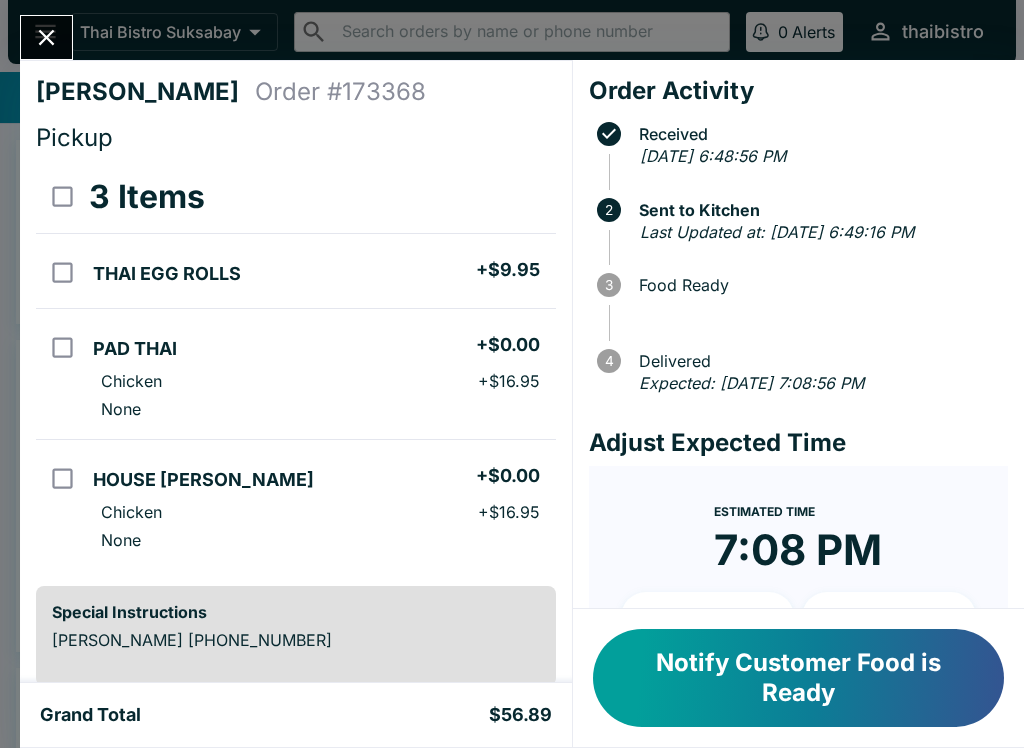 click at bounding box center (46, 37) 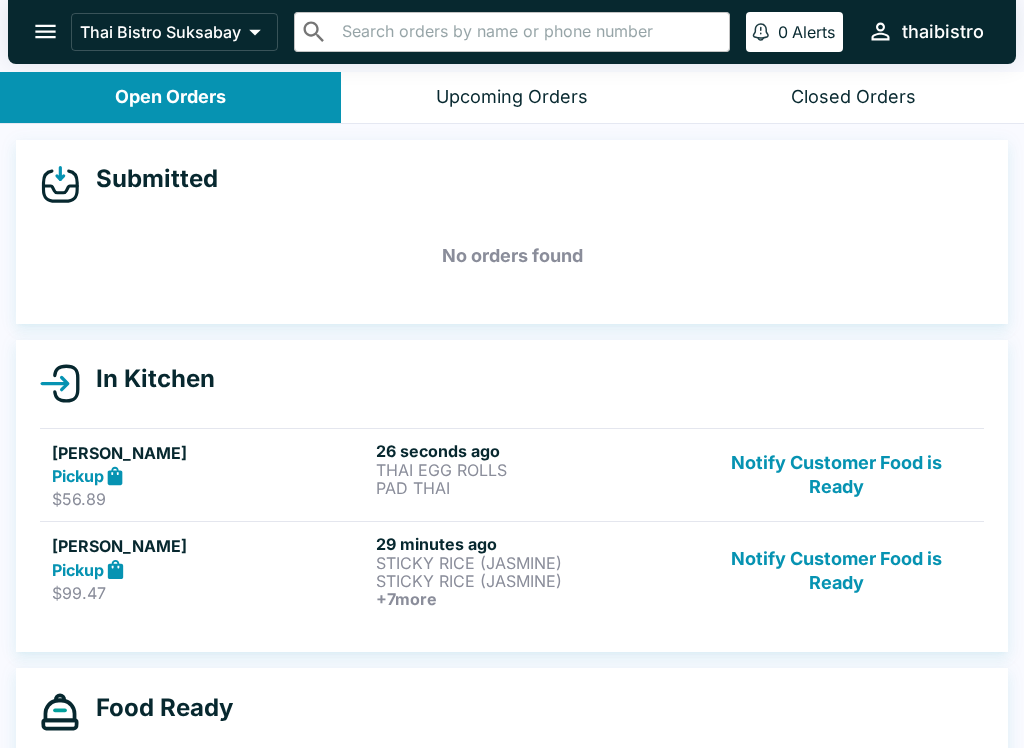 click on "Notify Customer Food is Ready" at bounding box center (836, 475) 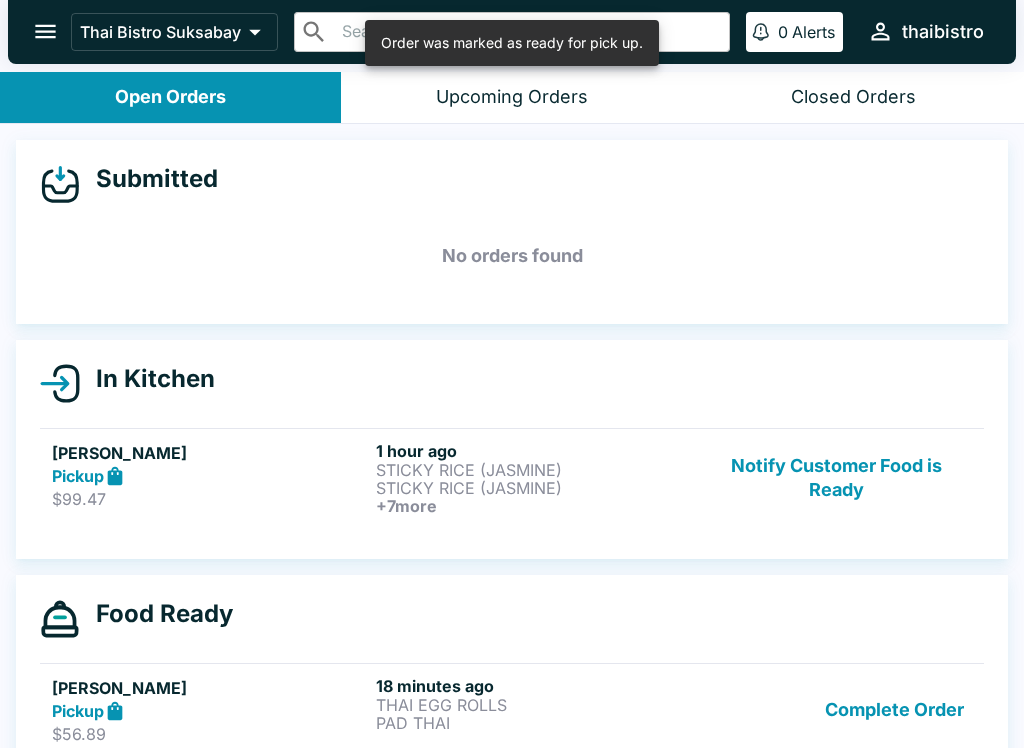 click on "Notify Customer Food is Ready" at bounding box center [836, 478] 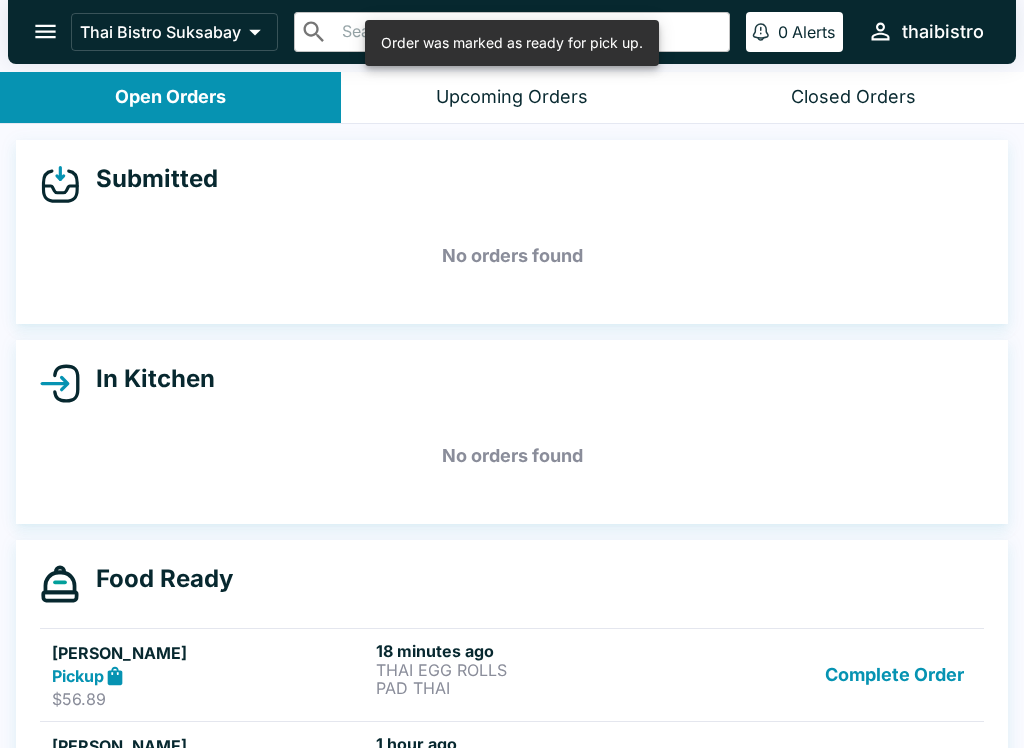 click on "Complete Order" at bounding box center (894, 675) 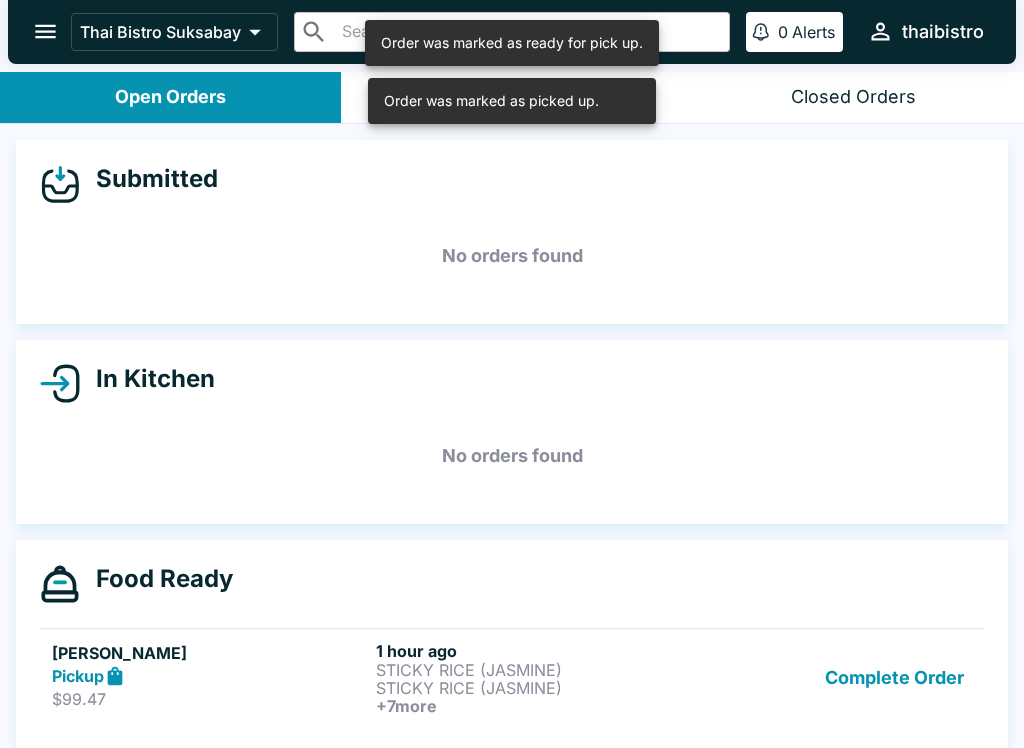 click on "Complete Order" at bounding box center [894, 678] 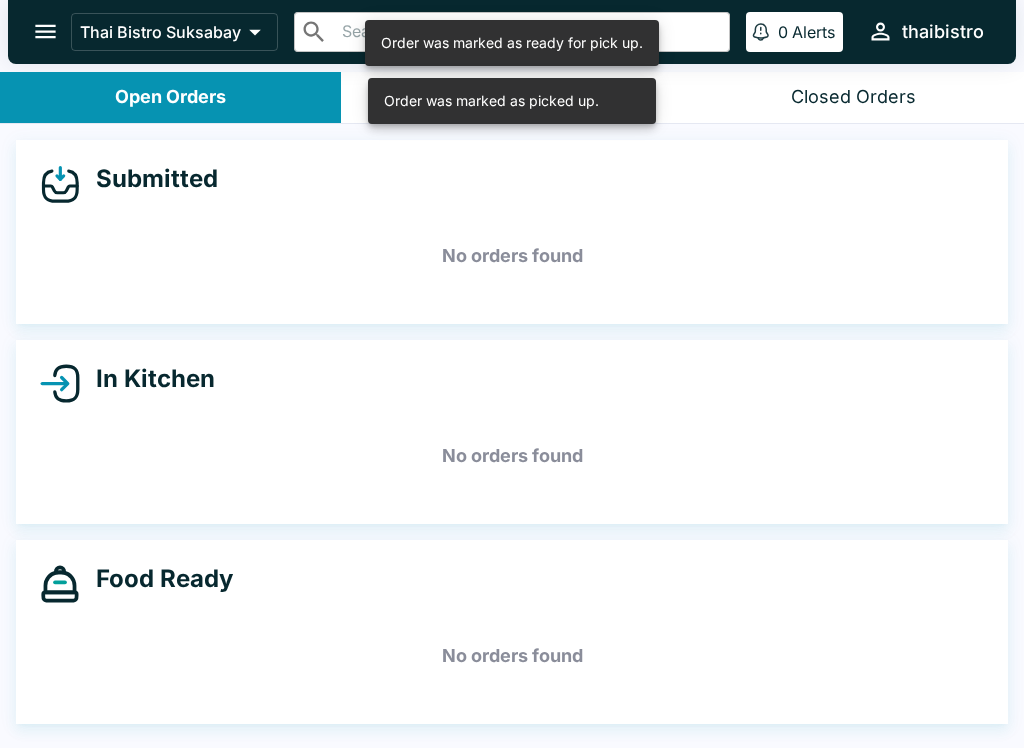click on "No orders found" at bounding box center (512, 656) 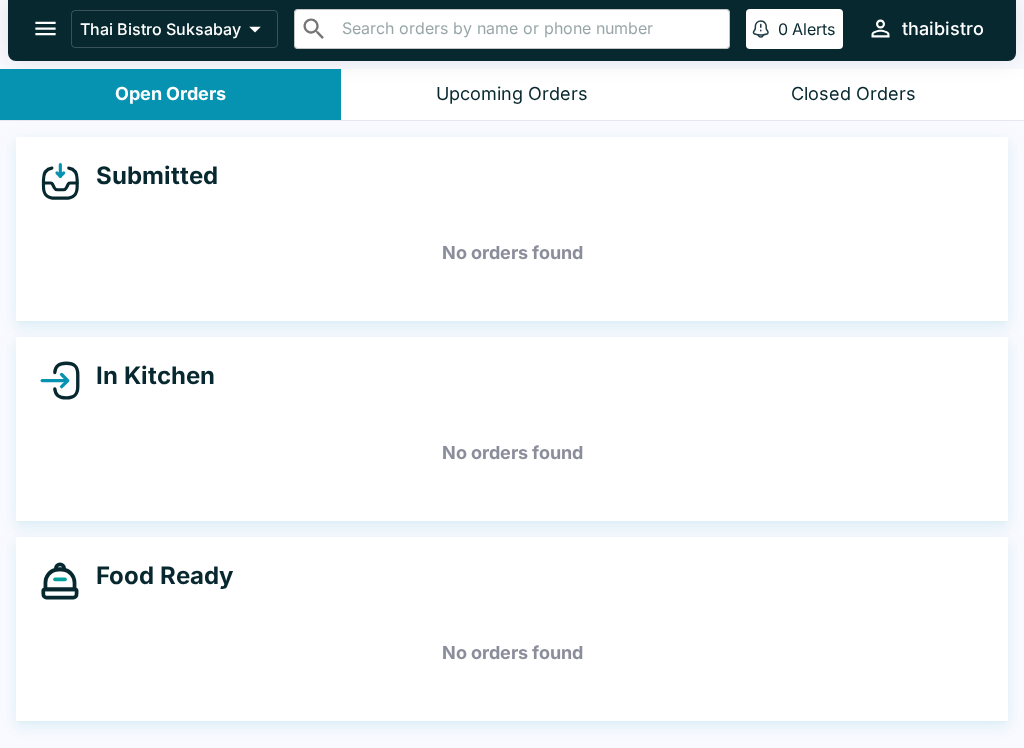 scroll, scrollTop: 0, scrollLeft: 0, axis: both 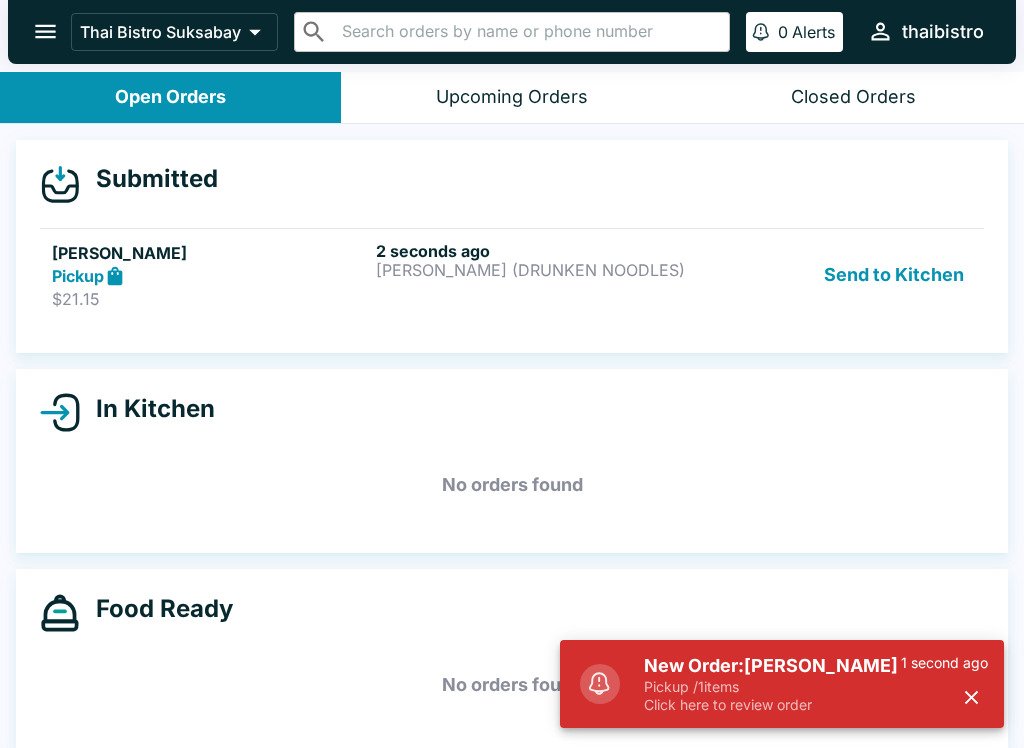 click on "New Order:  [PERSON_NAME]" at bounding box center (772, 666) 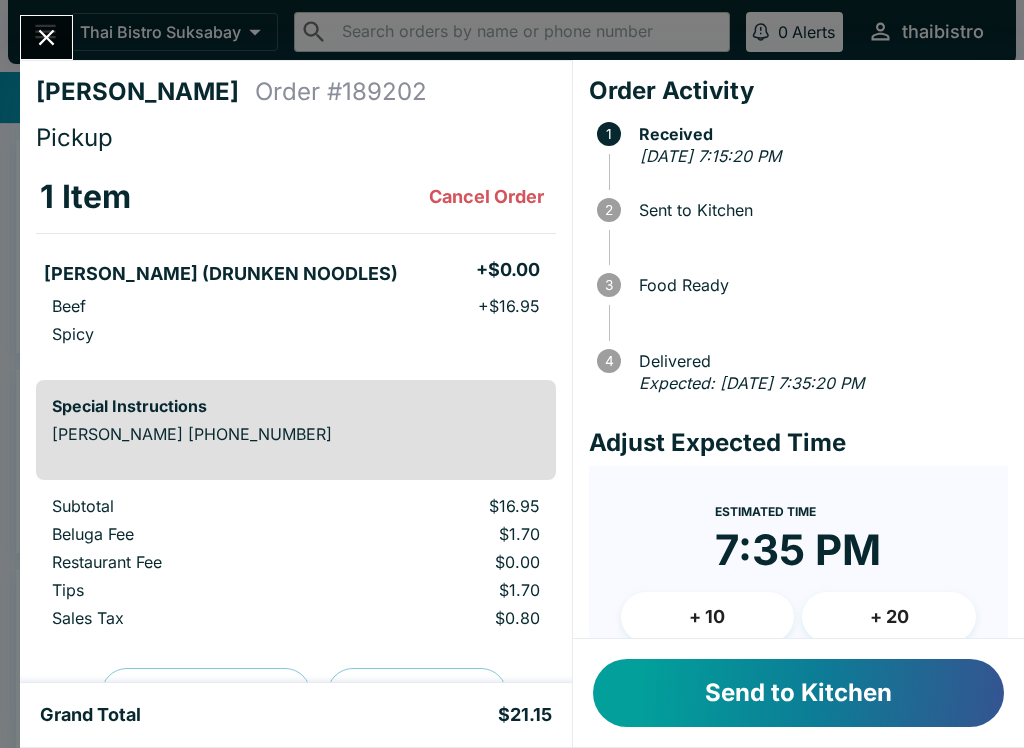 click on "Send to Kitchen" at bounding box center [798, 693] 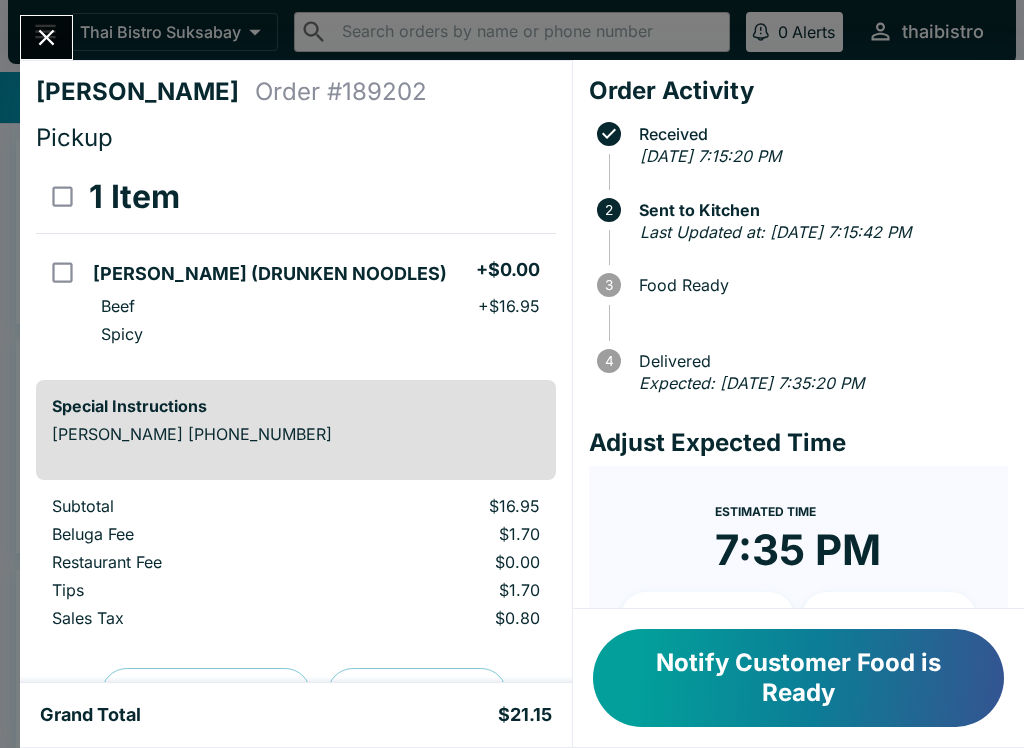 click 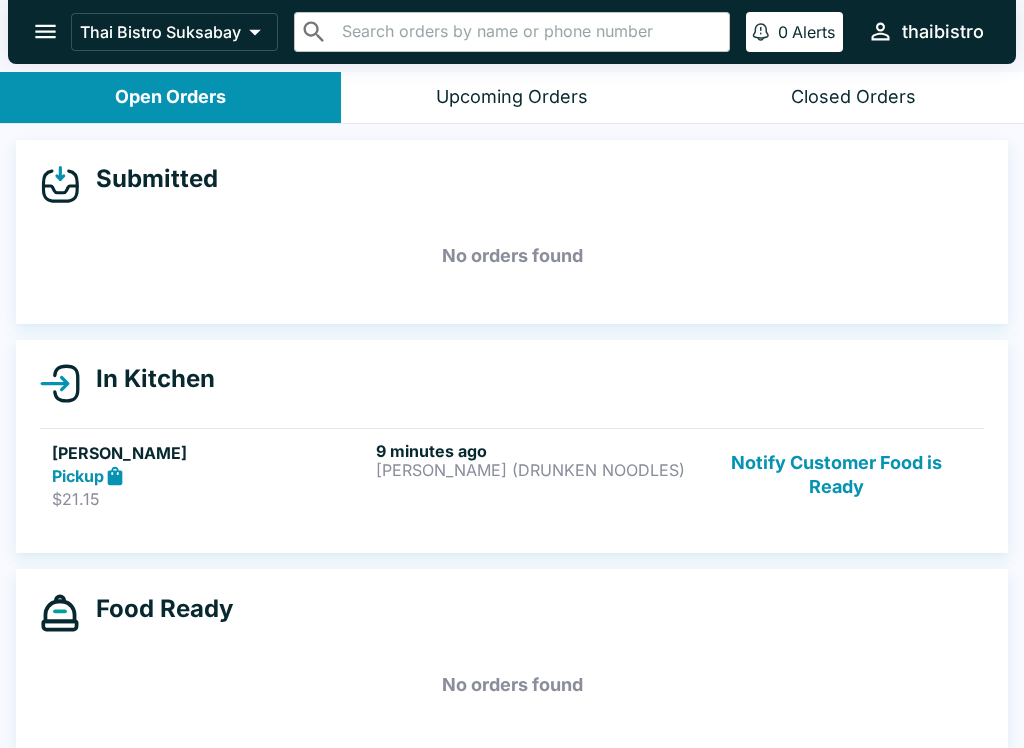 scroll, scrollTop: 0, scrollLeft: 0, axis: both 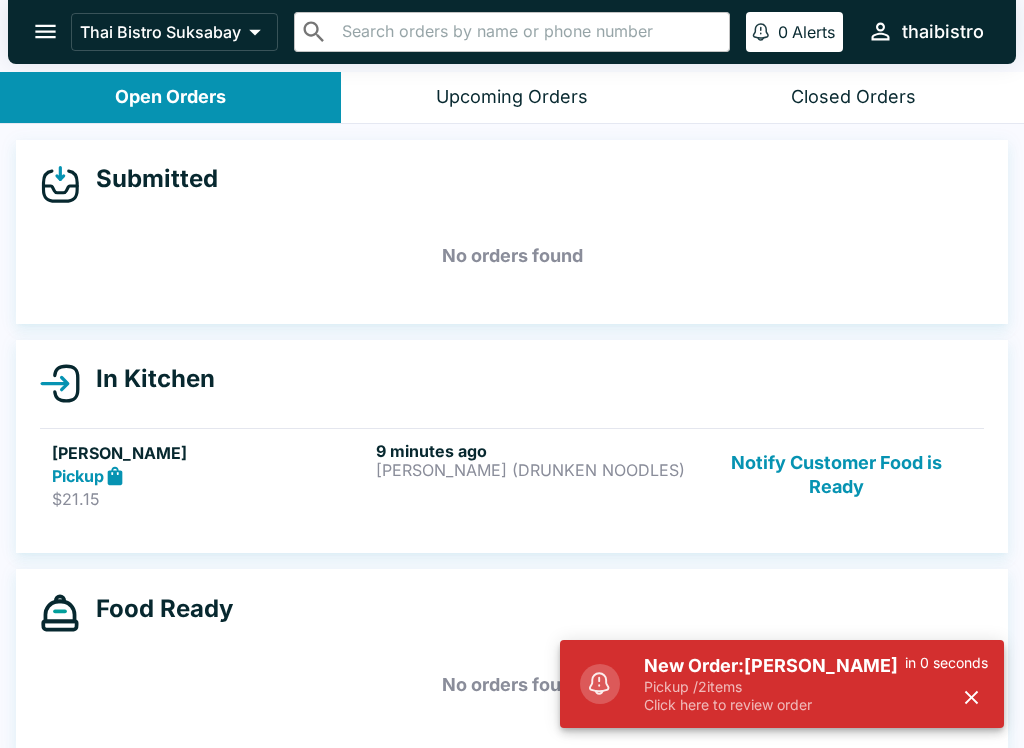 click 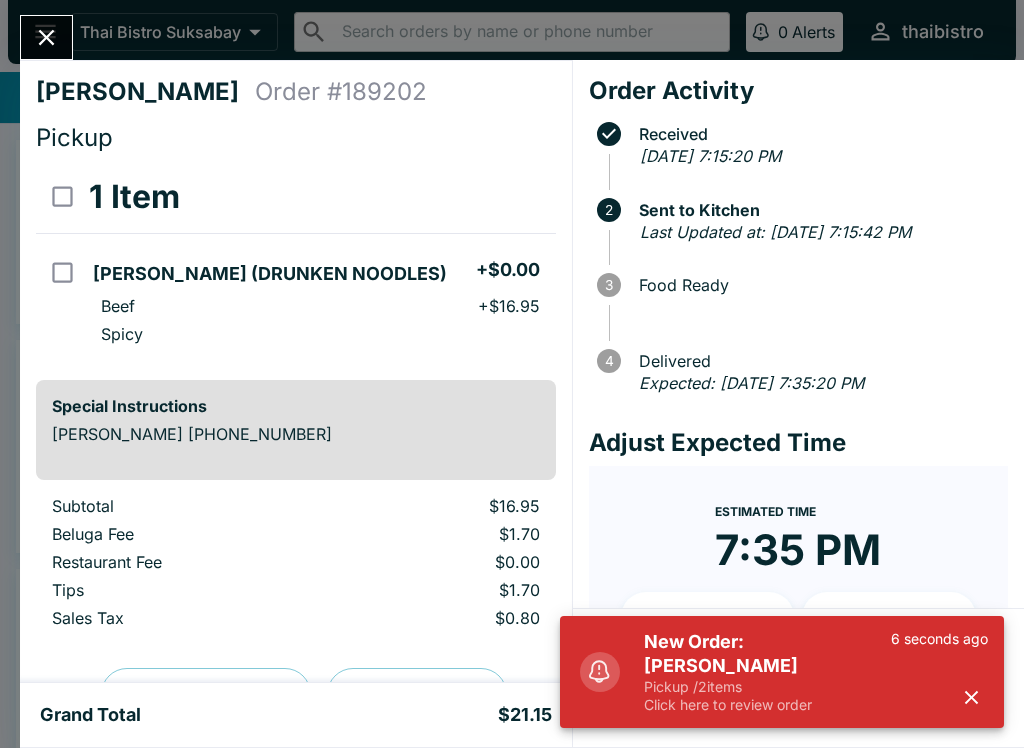 click on "Click here to review order" at bounding box center [767, 705] 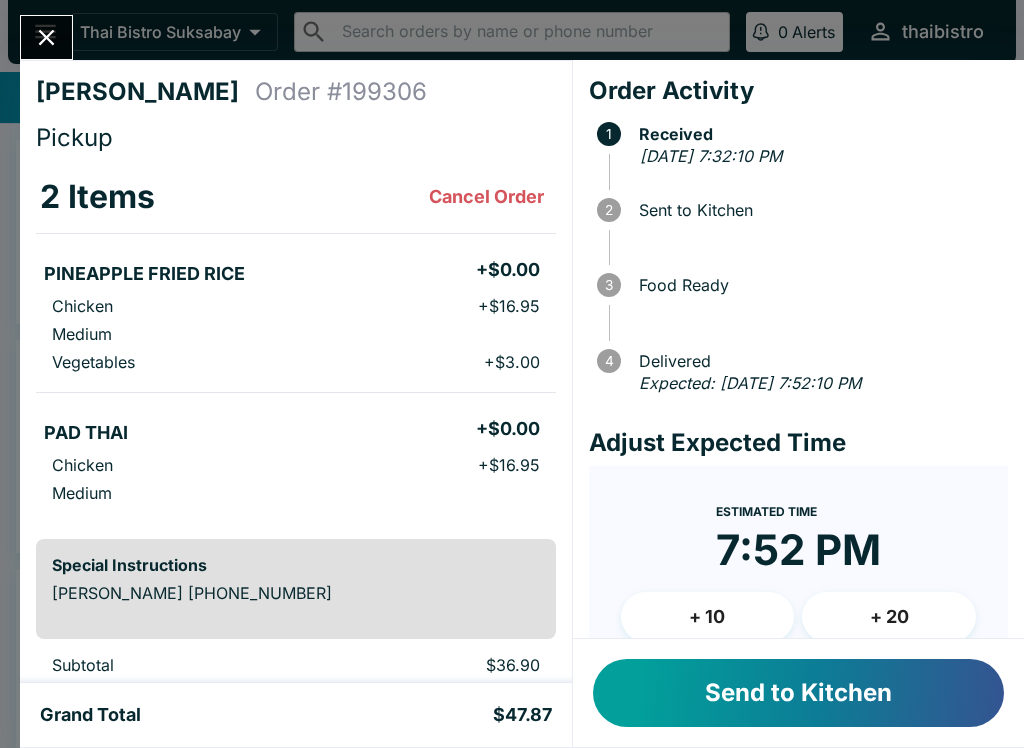 click at bounding box center [46, 37] 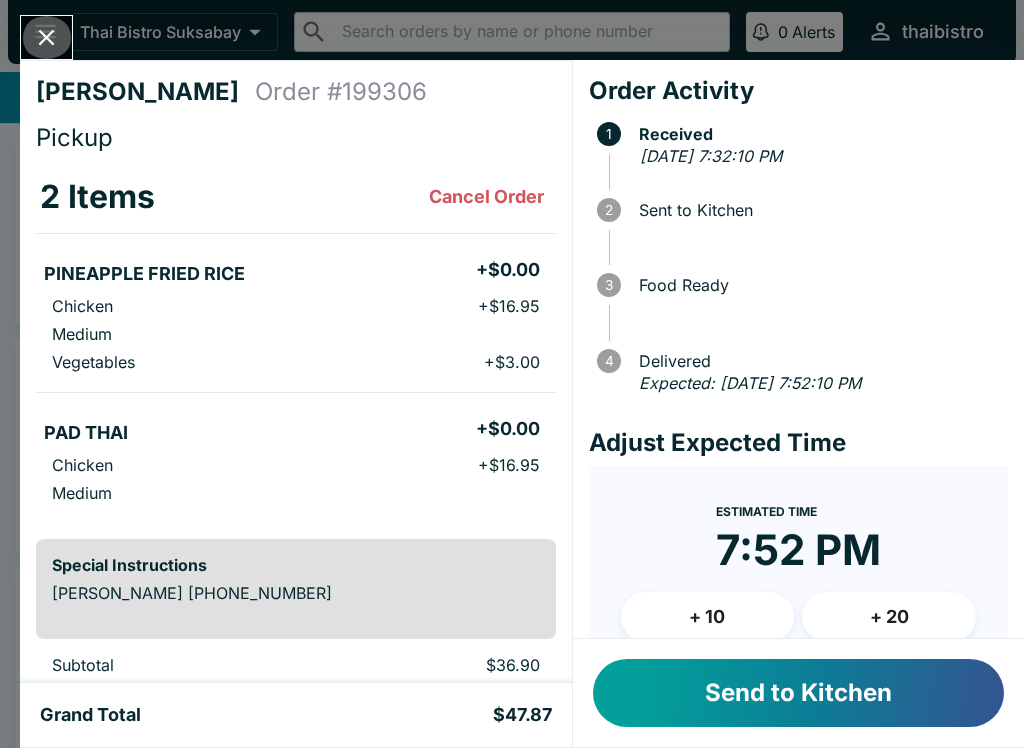 click at bounding box center (46, 37) 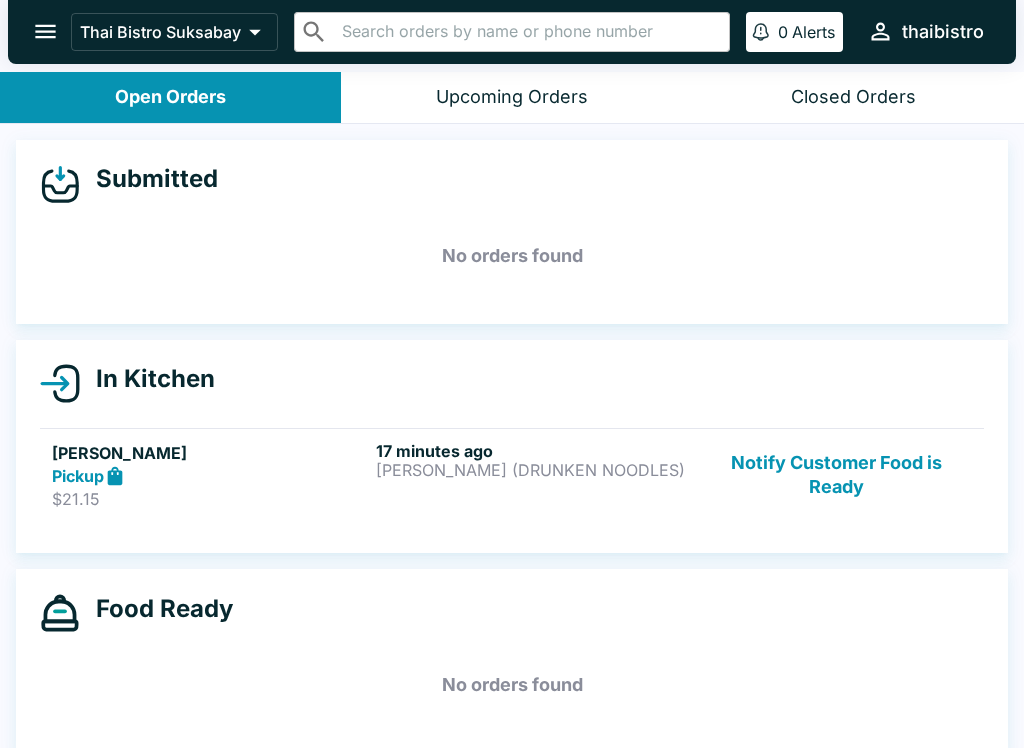 click on "$21.15" at bounding box center [210, 499] 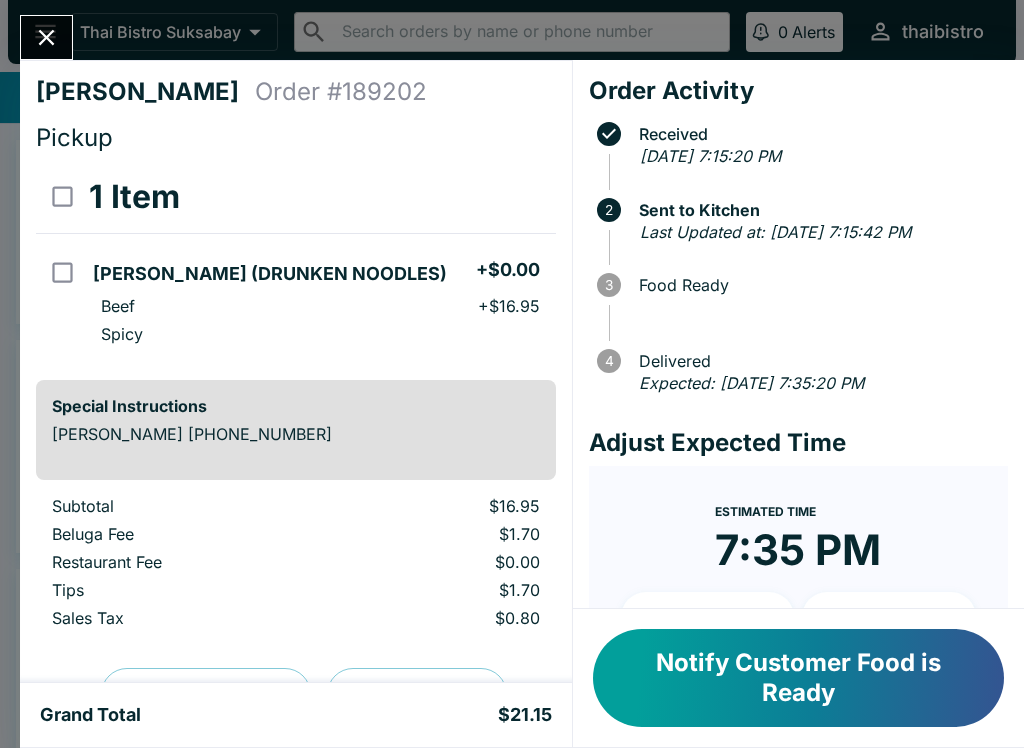 click on "Notify Customer Food is Ready" at bounding box center (798, 678) 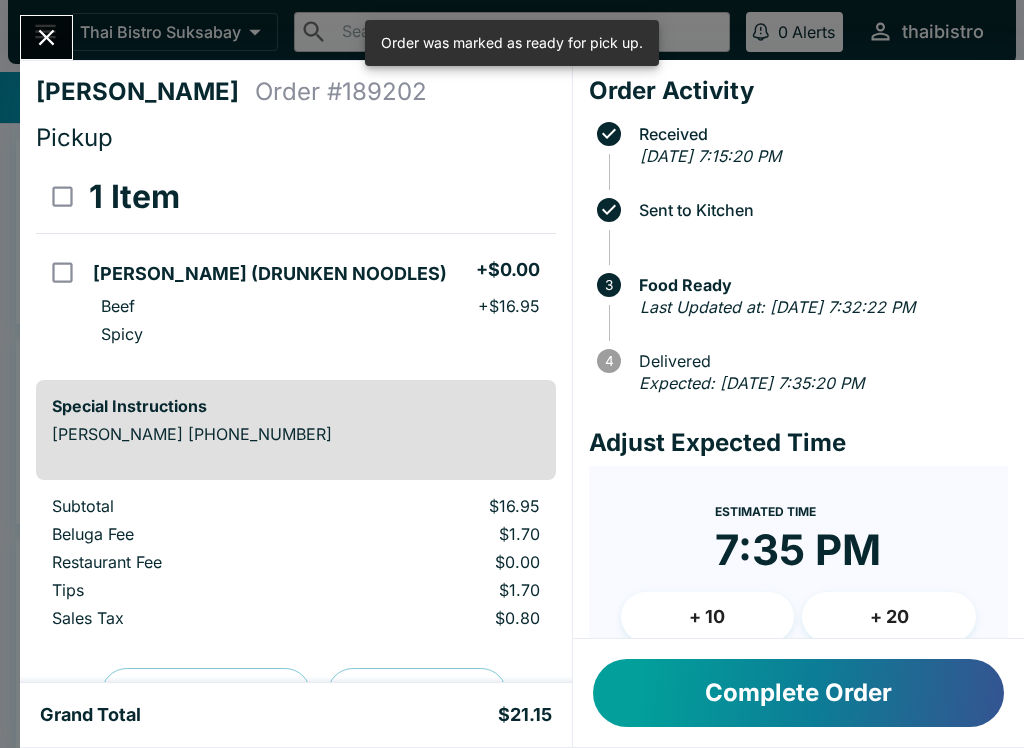 click 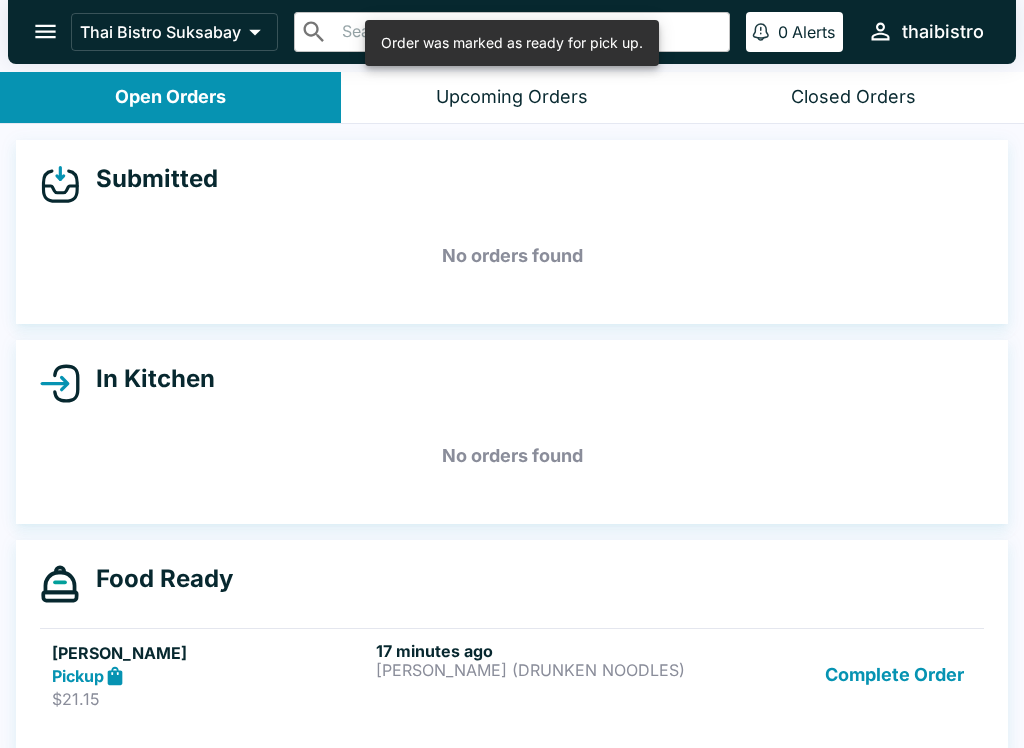 scroll, scrollTop: -13, scrollLeft: 0, axis: vertical 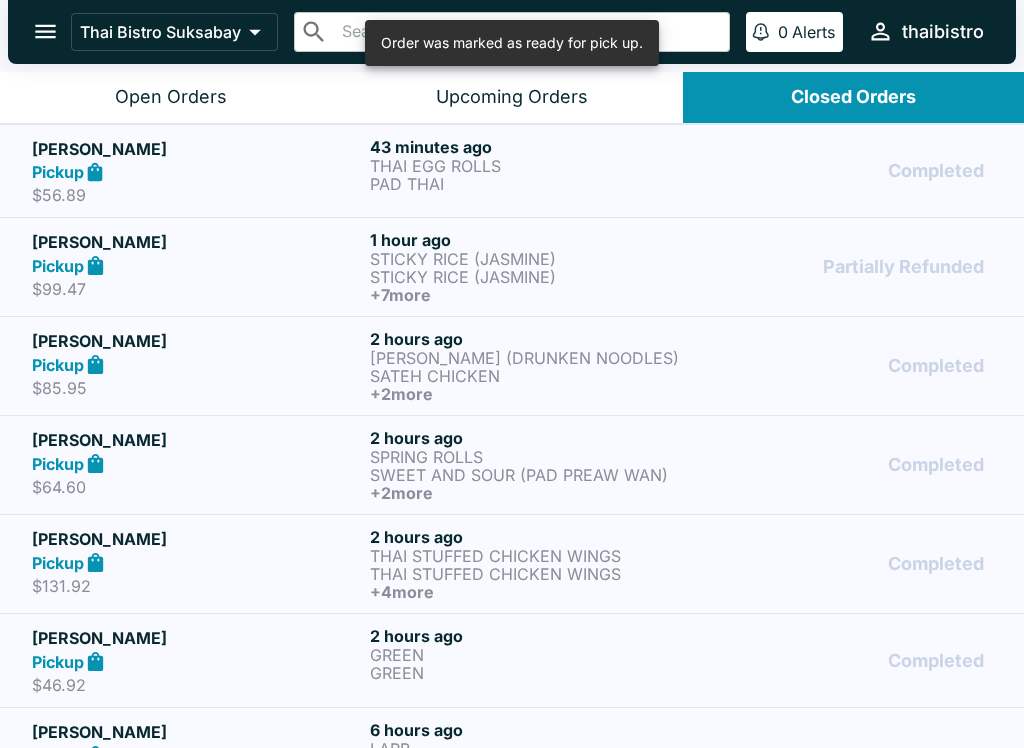 click on "Upcoming Orders" at bounding box center [512, 97] 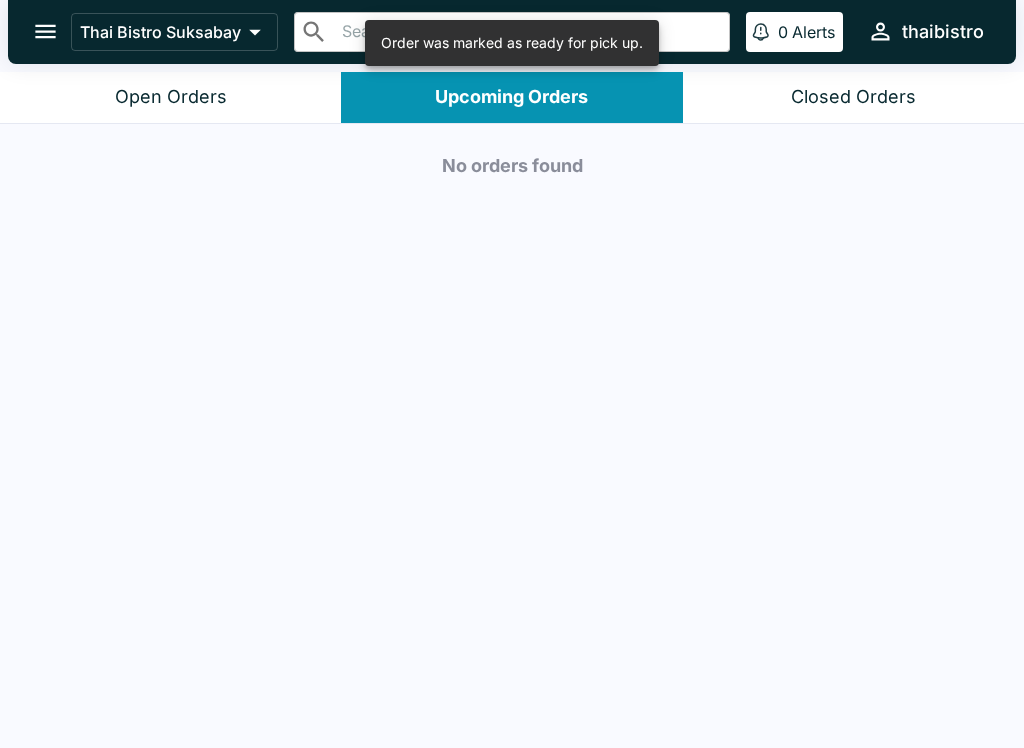 click on "Open Orders" at bounding box center (170, 97) 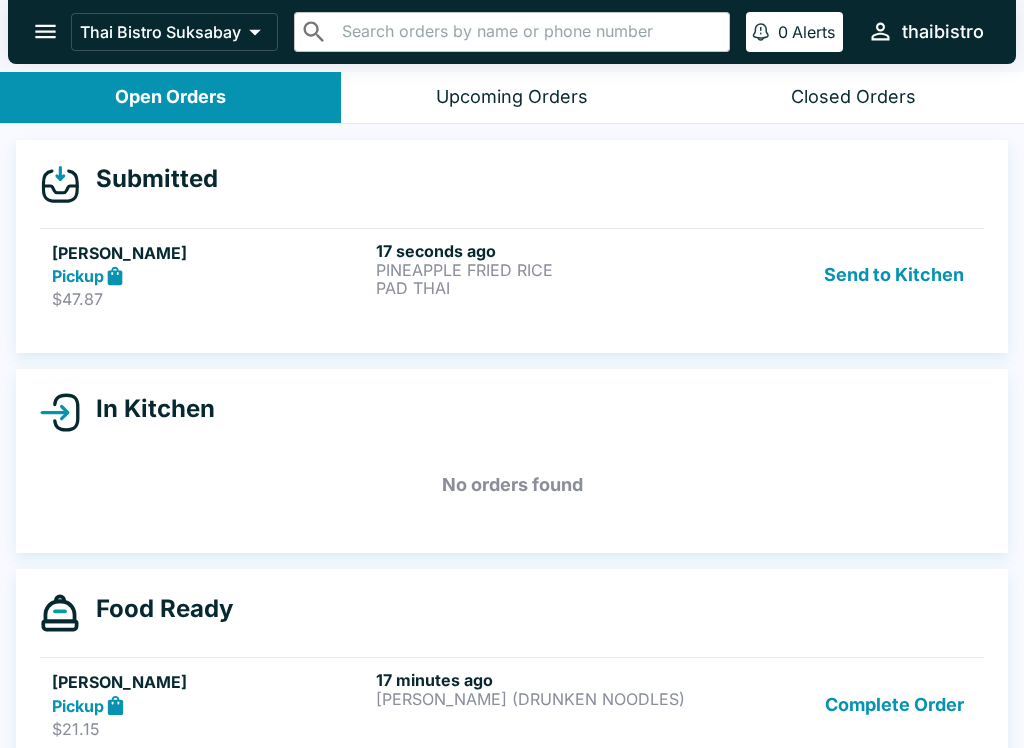 click on "PINEAPPLE FRIED RICE" at bounding box center [534, 270] 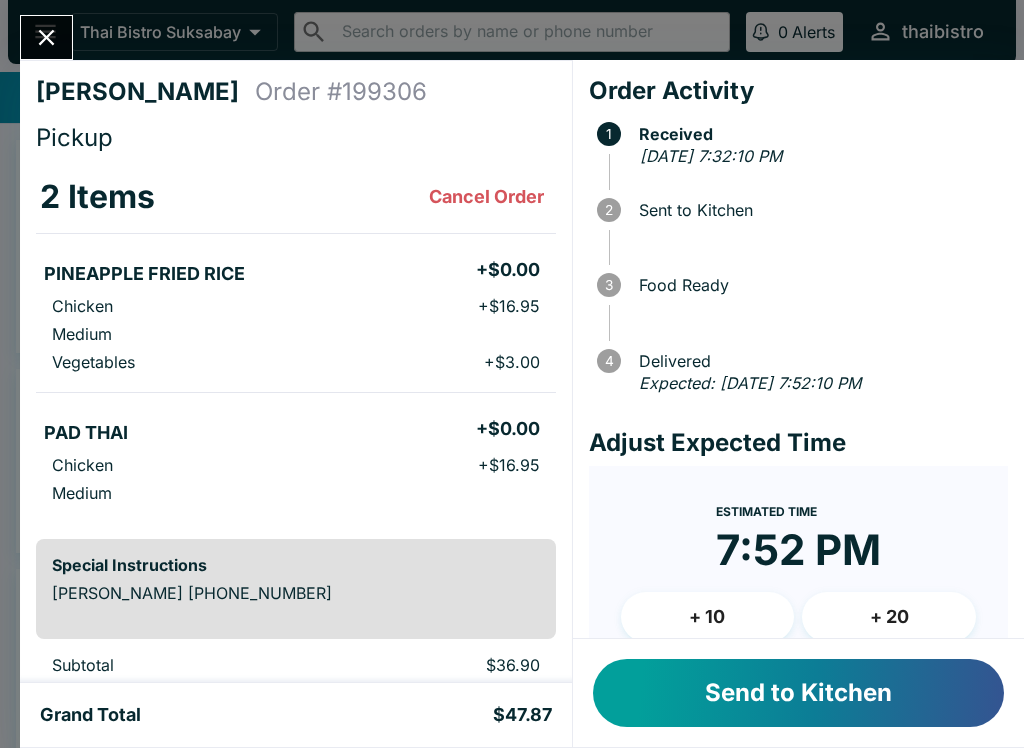 click on "Send to Kitchen" at bounding box center (798, 693) 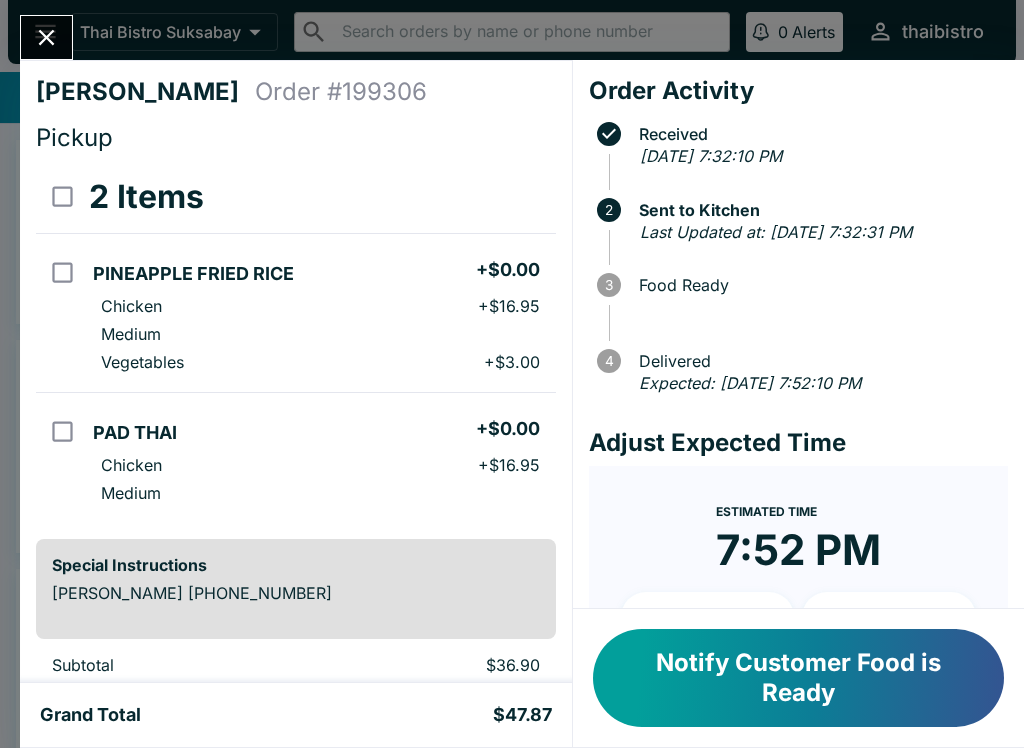 scroll, scrollTop: 0, scrollLeft: 0, axis: both 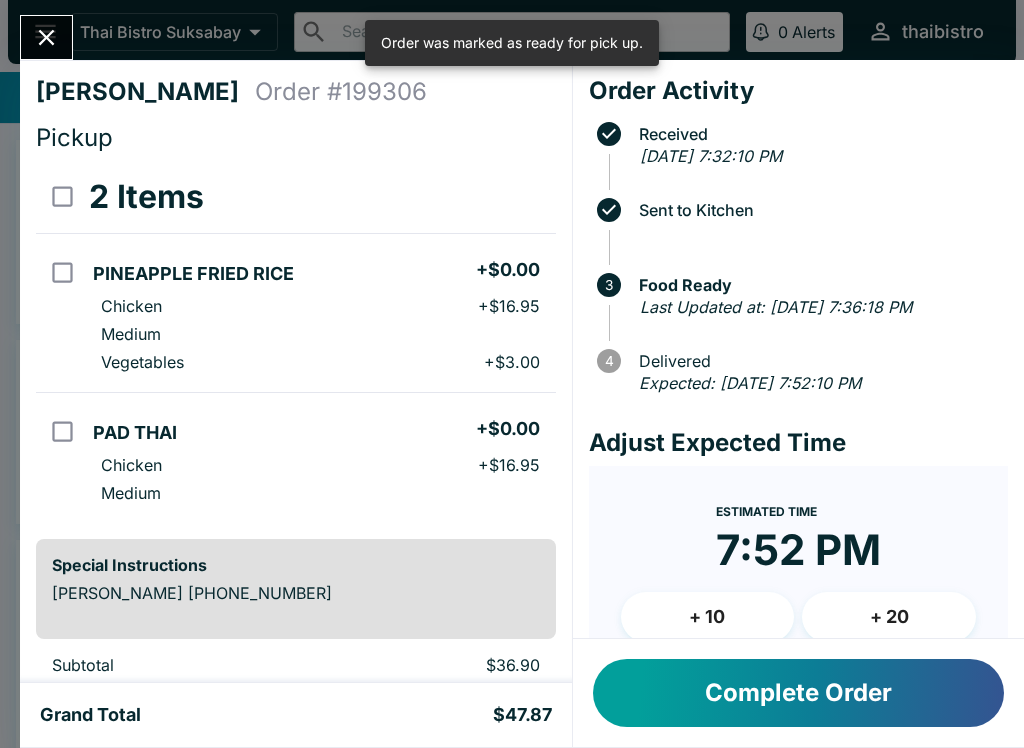click at bounding box center [46, 37] 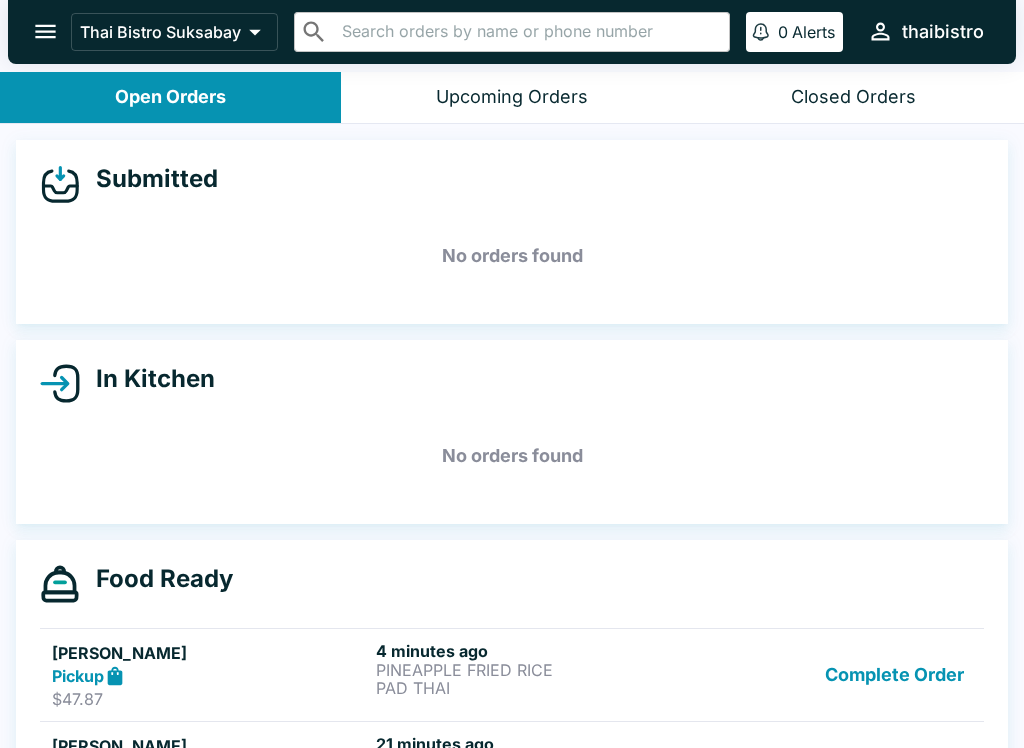 click on "Complete Order" at bounding box center (894, 675) 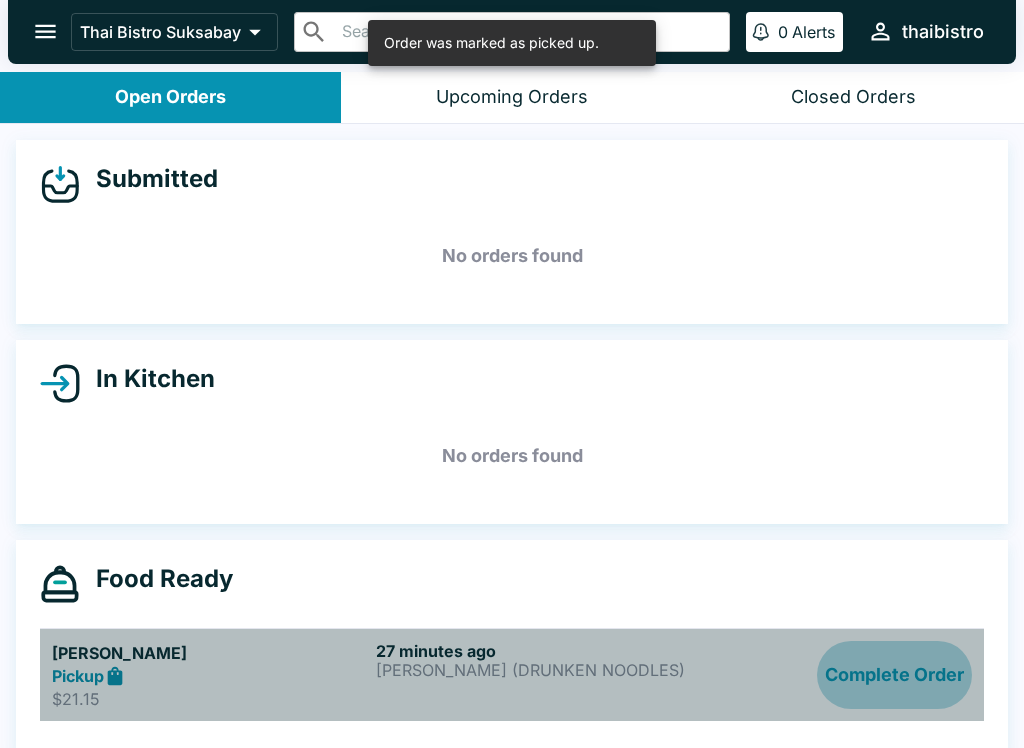 click on "Complete Order" at bounding box center (894, 675) 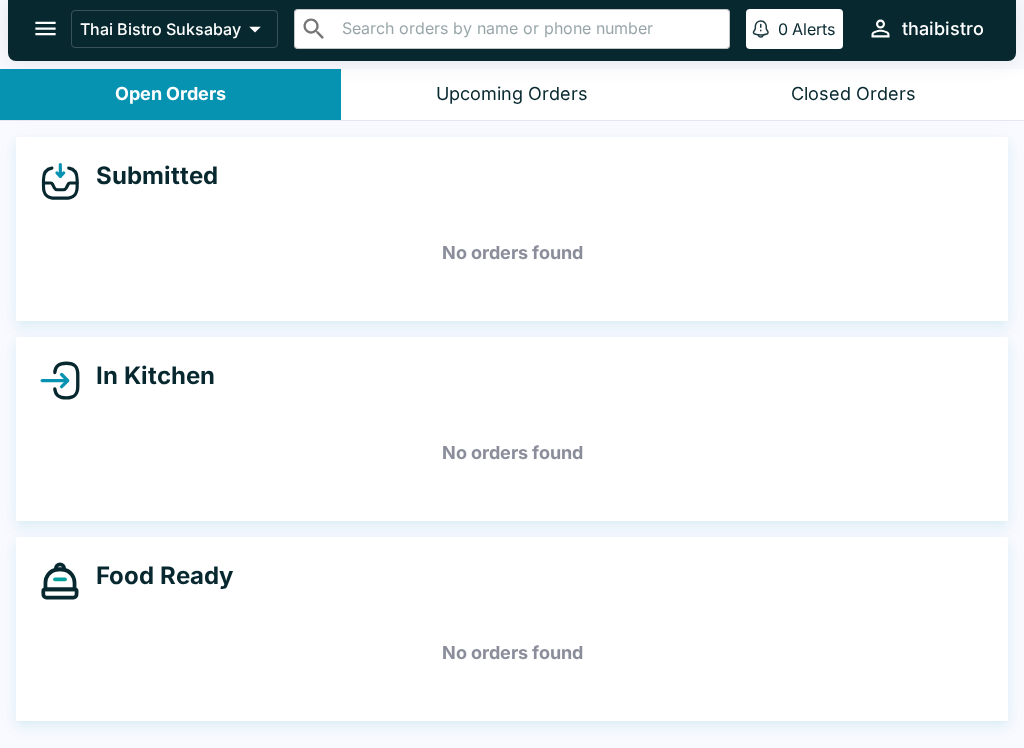 scroll, scrollTop: 0, scrollLeft: 0, axis: both 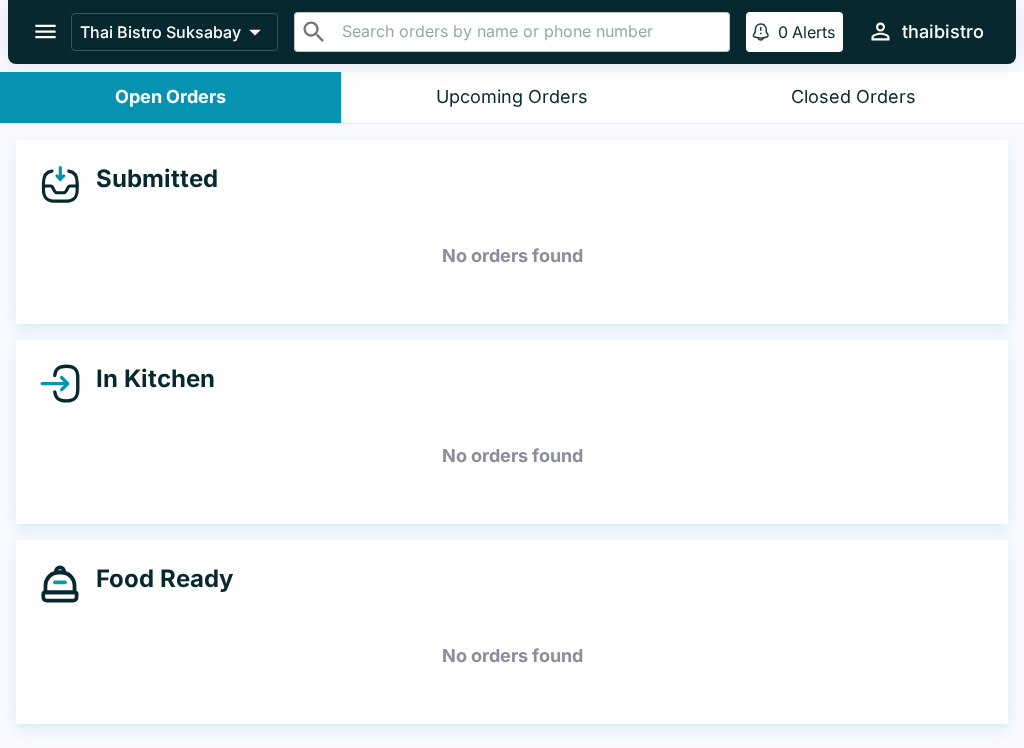 click on "Closed Orders" at bounding box center [853, 97] 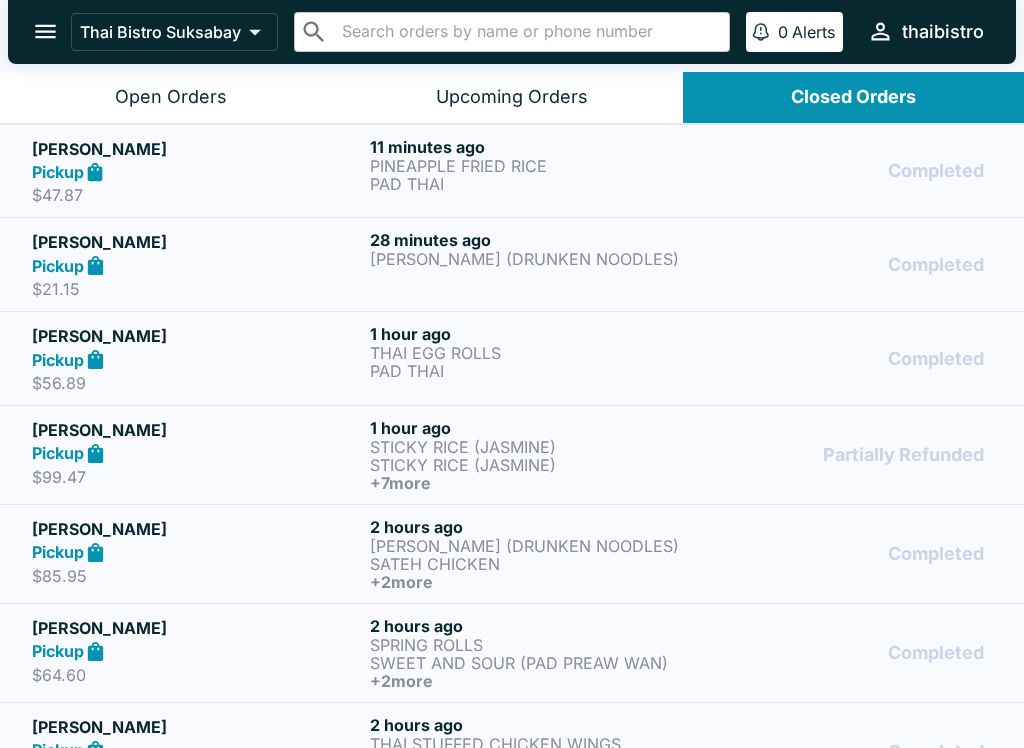 click on "Upcoming Orders" at bounding box center (512, 97) 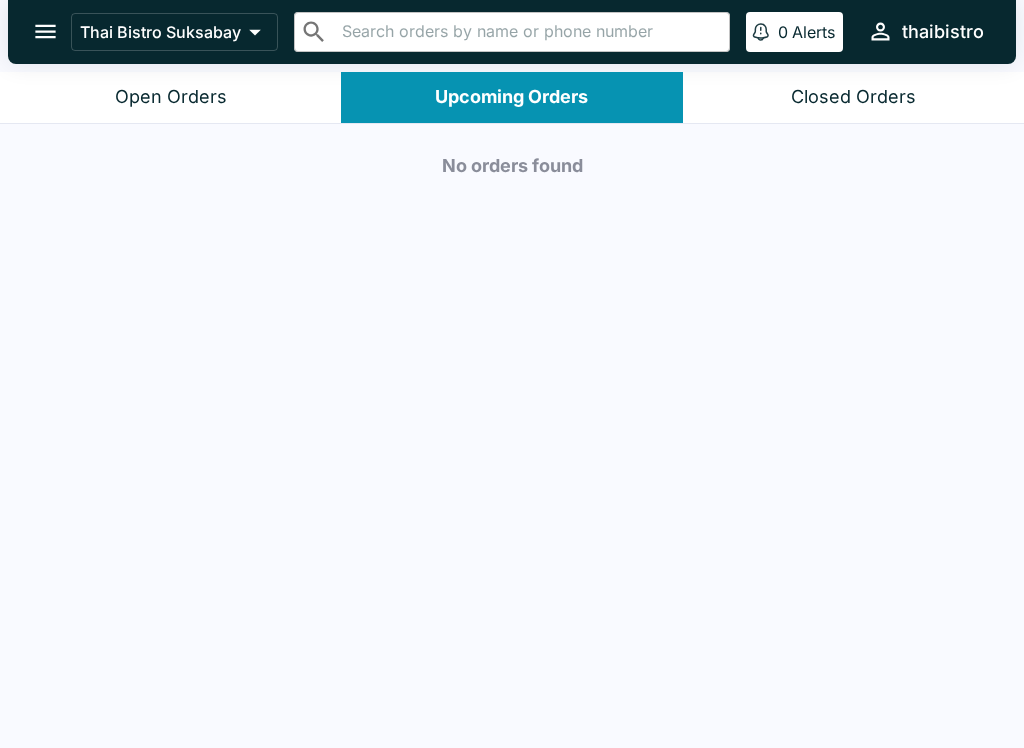 click on "Open Orders" at bounding box center [170, 97] 